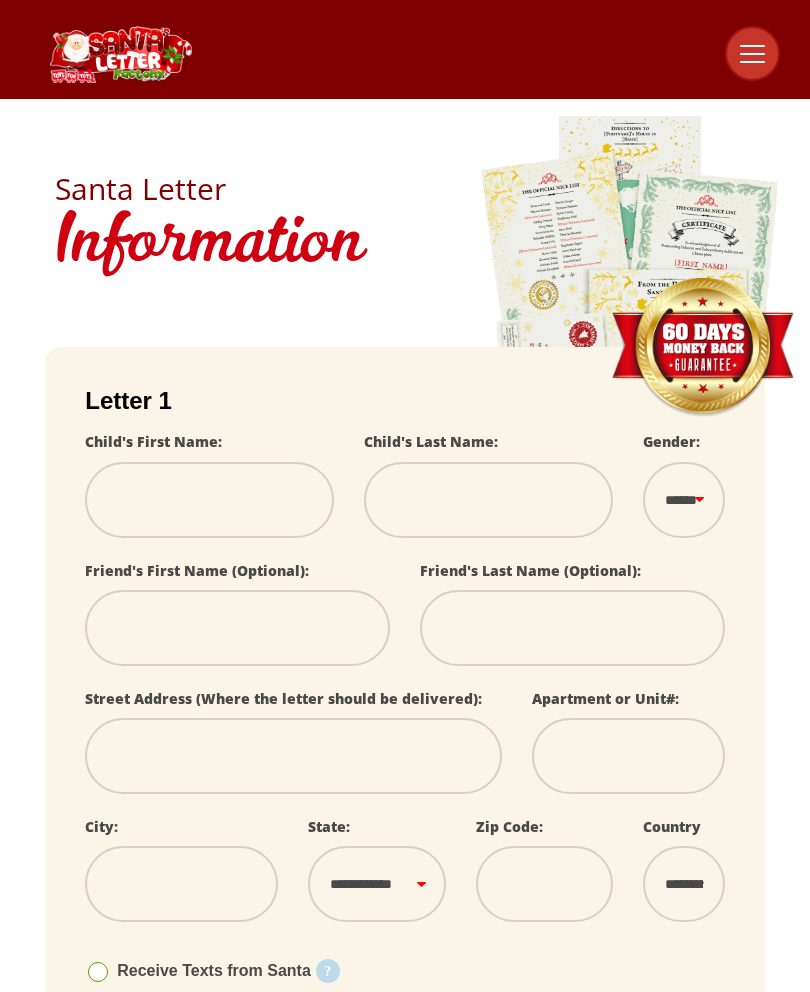 scroll, scrollTop: 0, scrollLeft: 0, axis: both 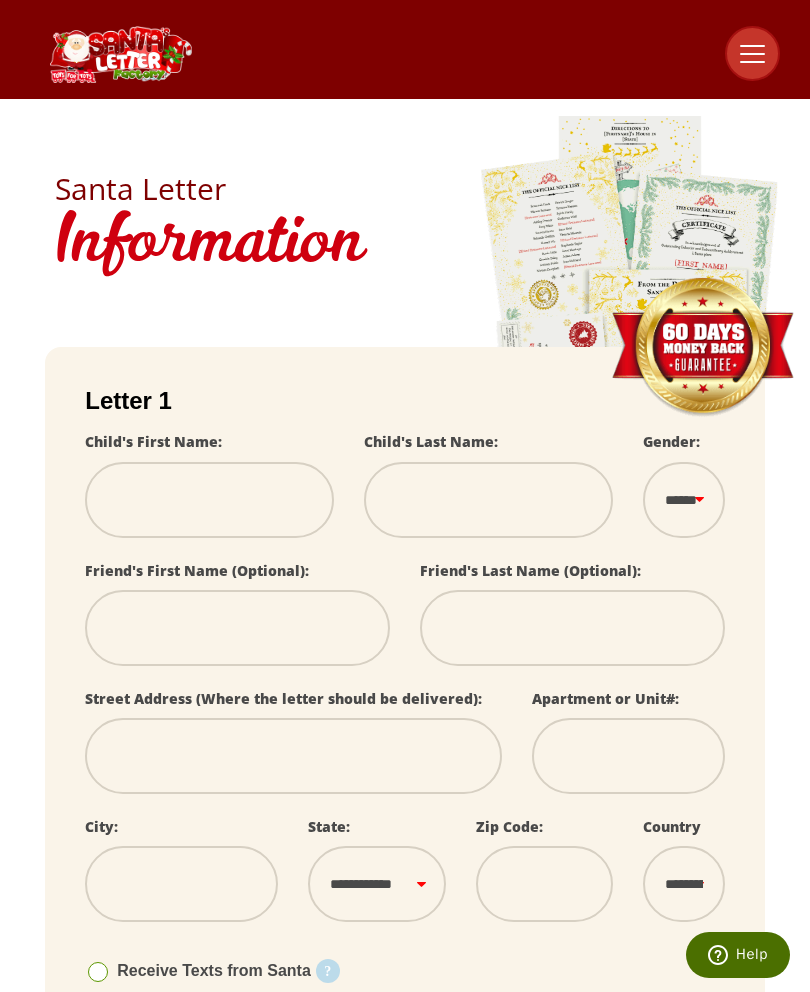 click at bounding box center [209, 500] 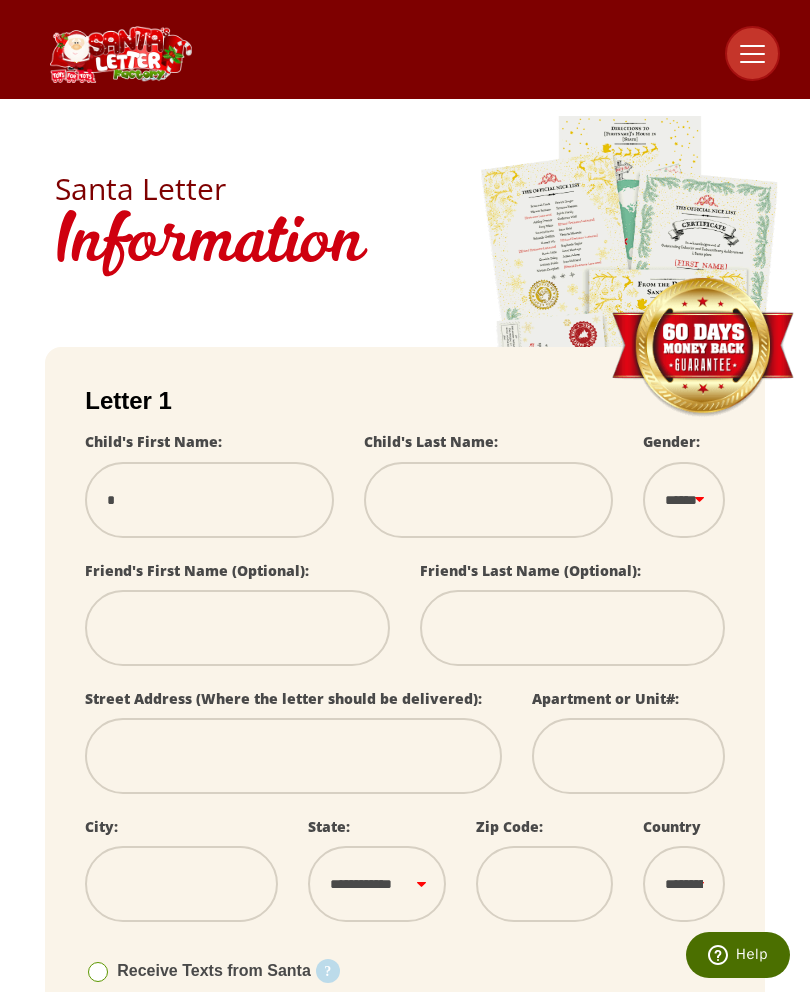 type on "**" 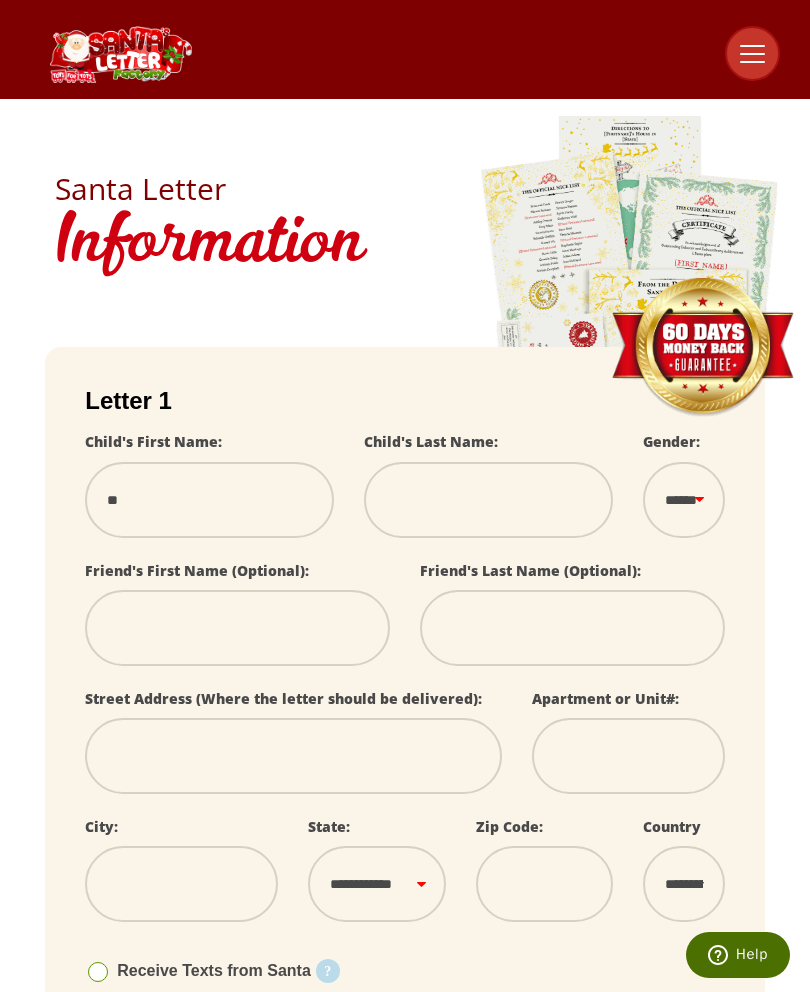 select 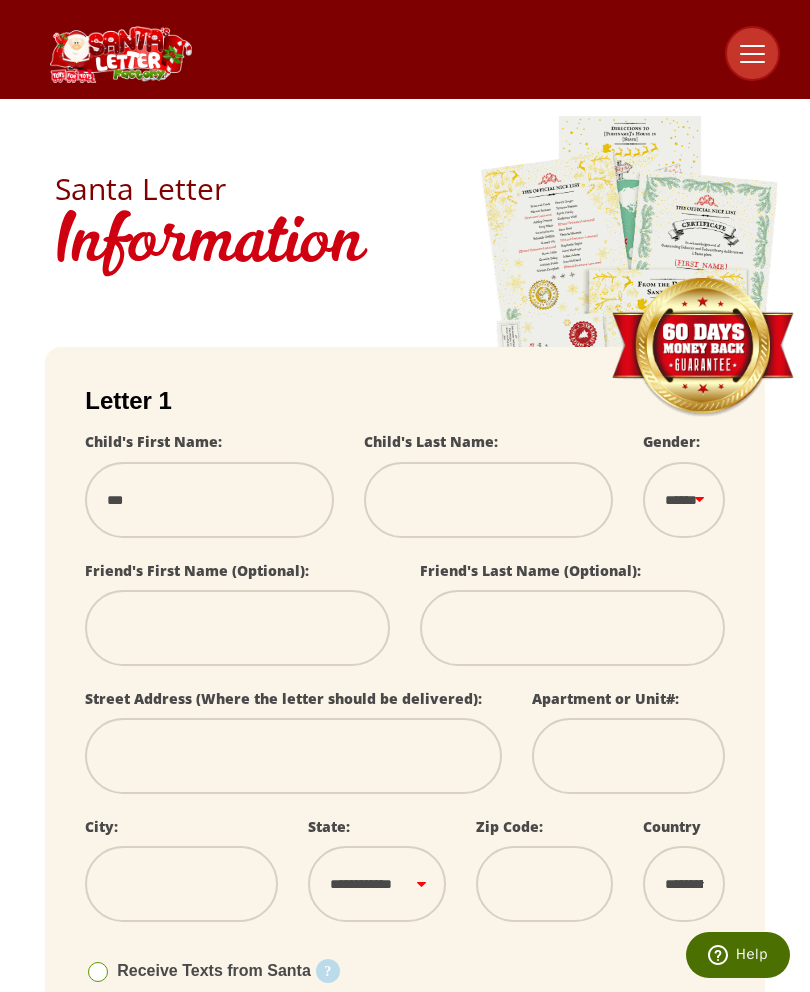 select 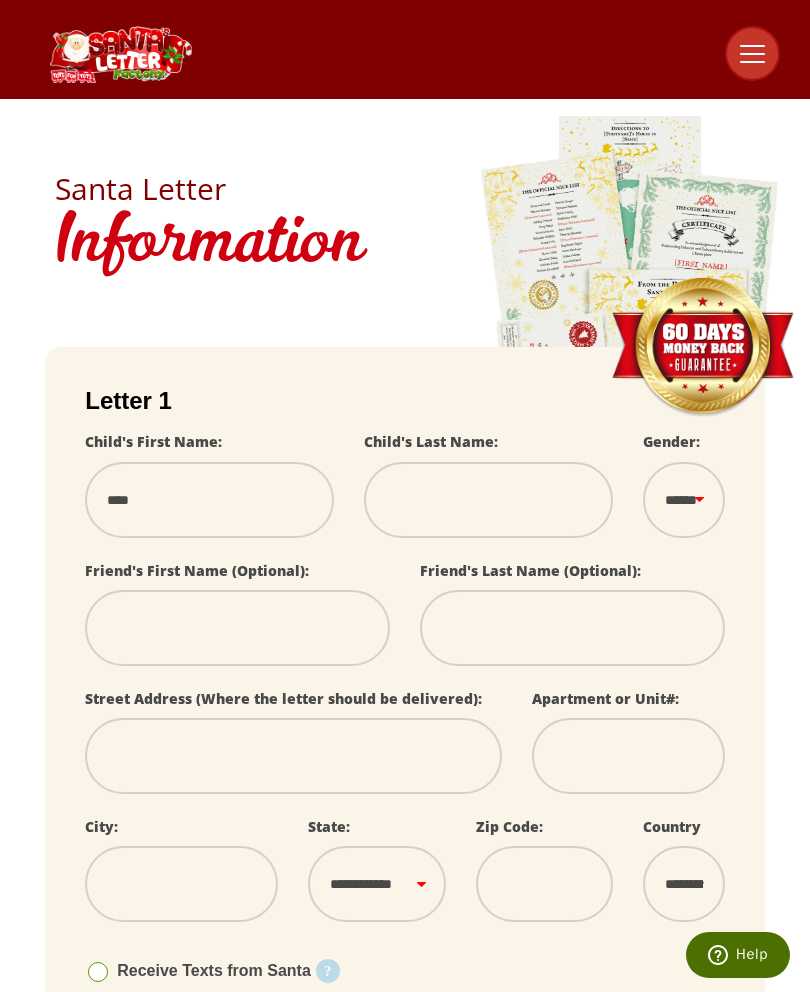 select 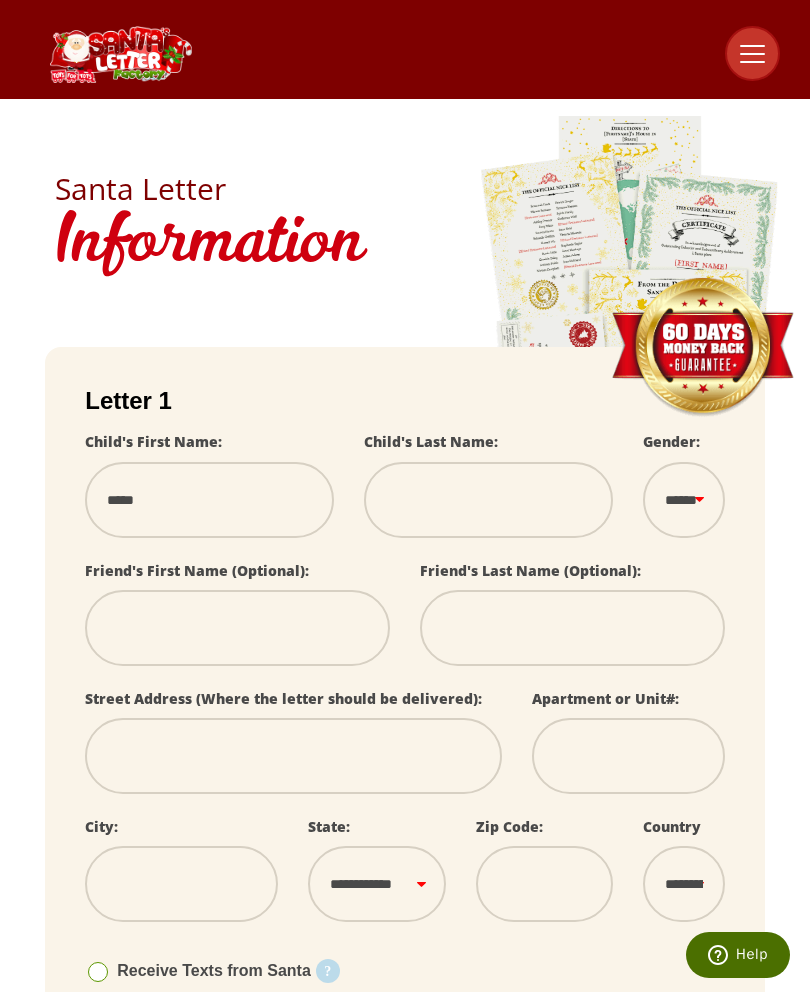 select 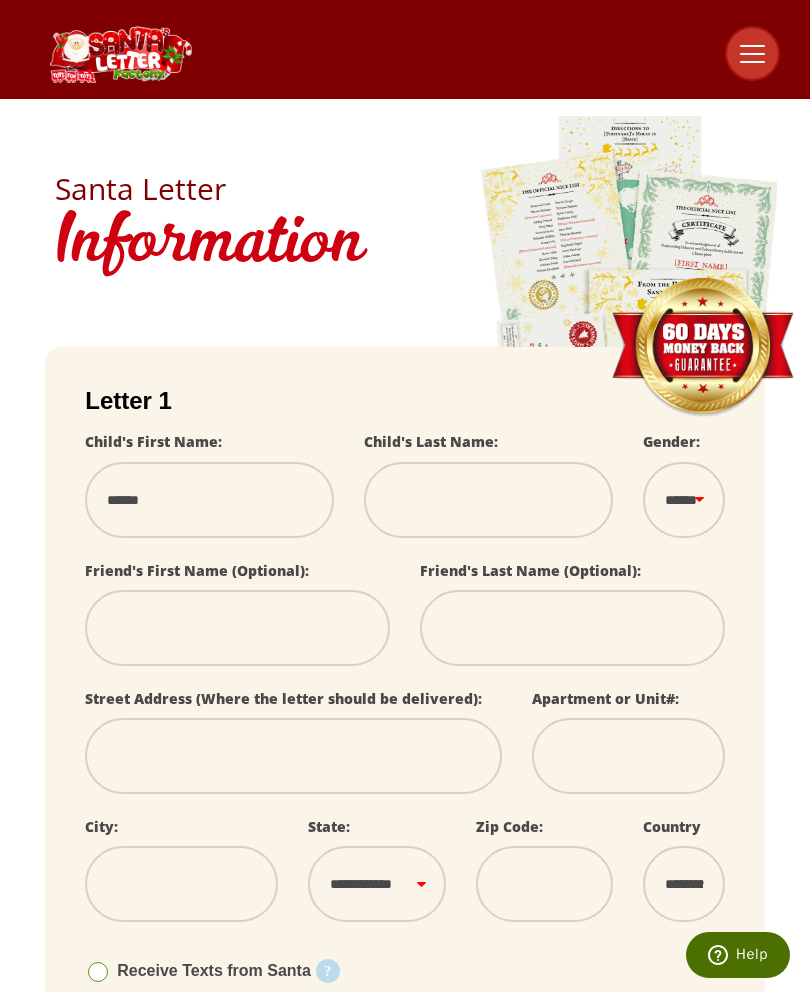 type on "******" 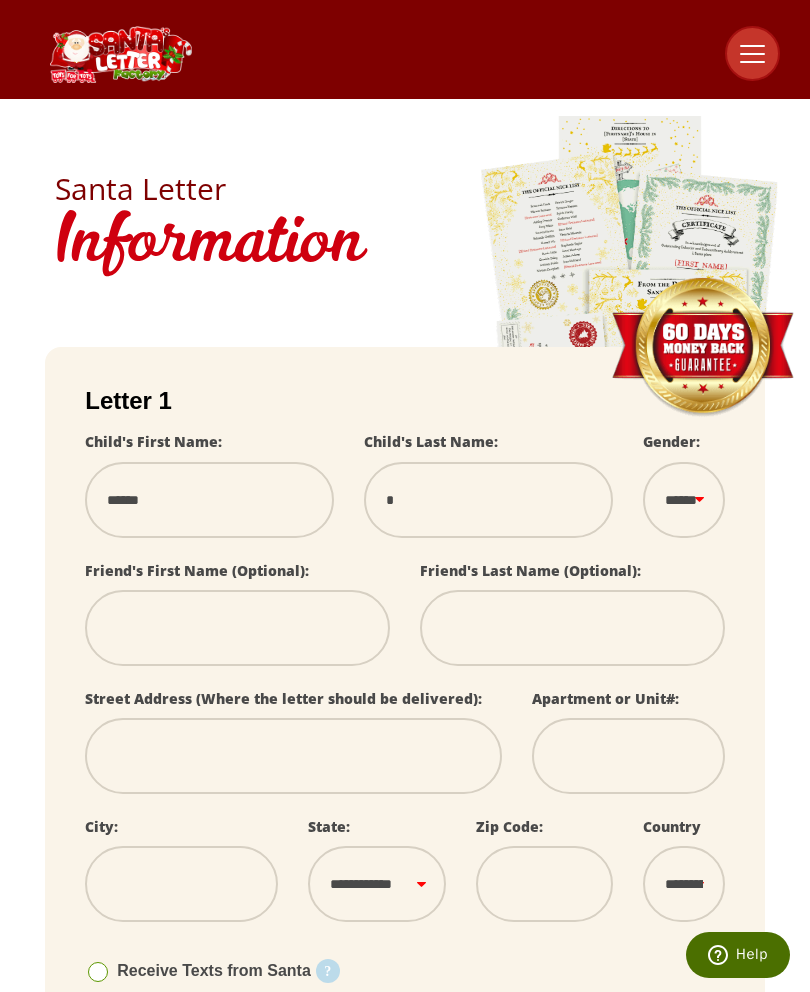 type on "**" 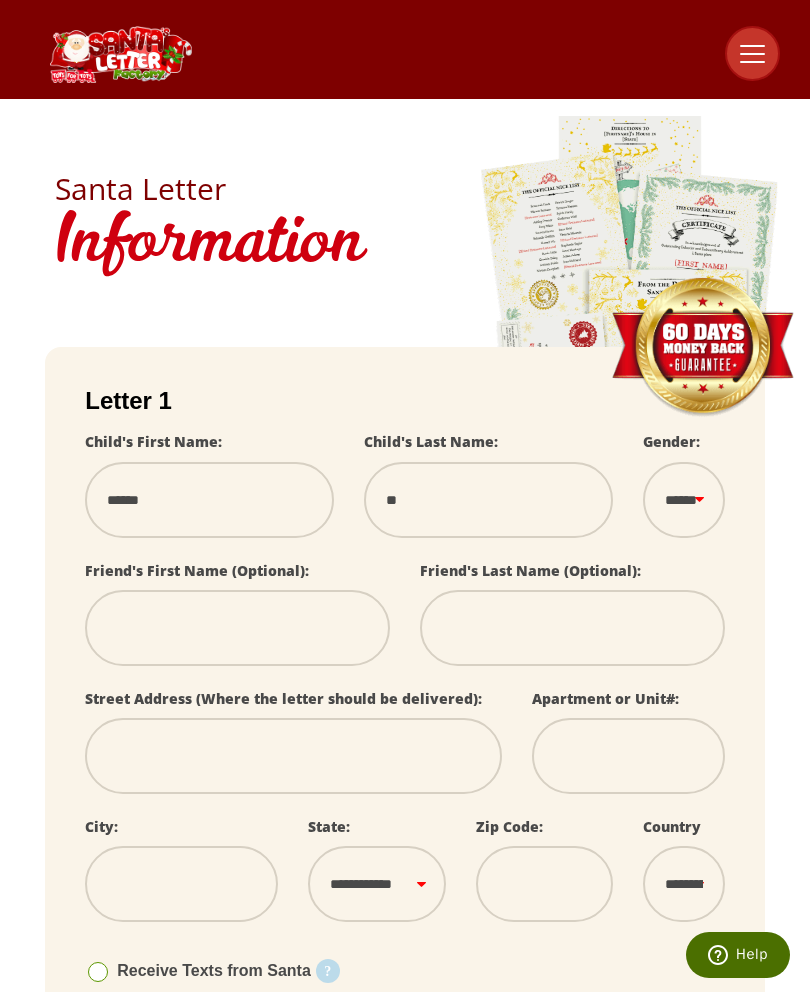 select 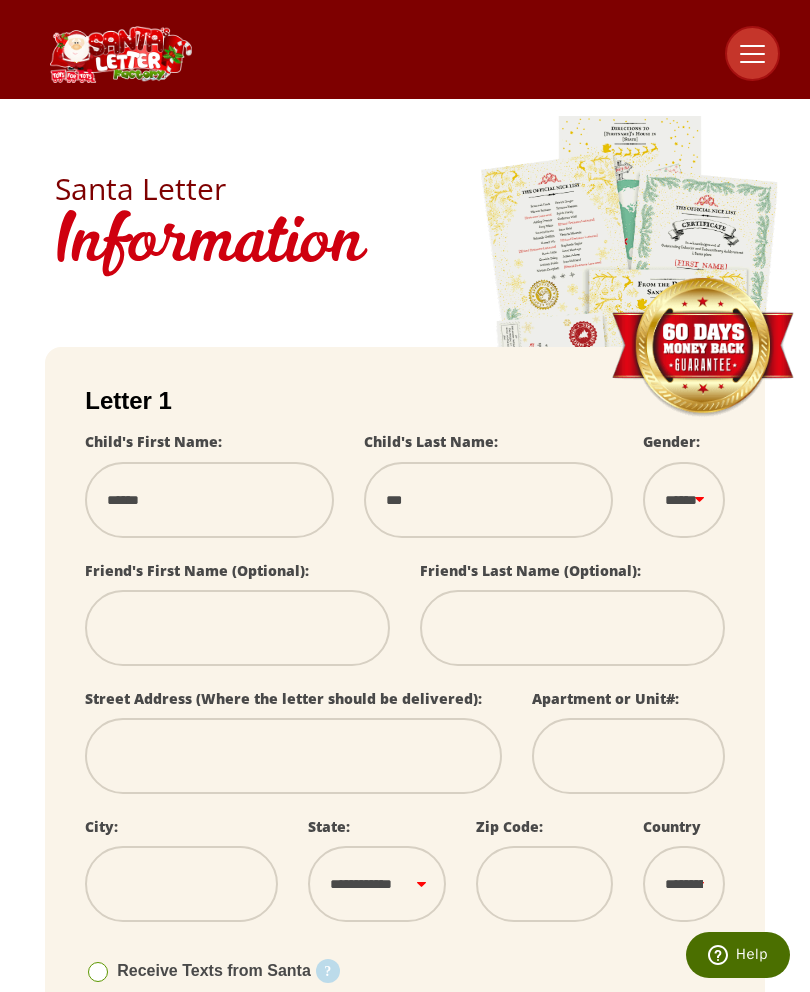 type on "****" 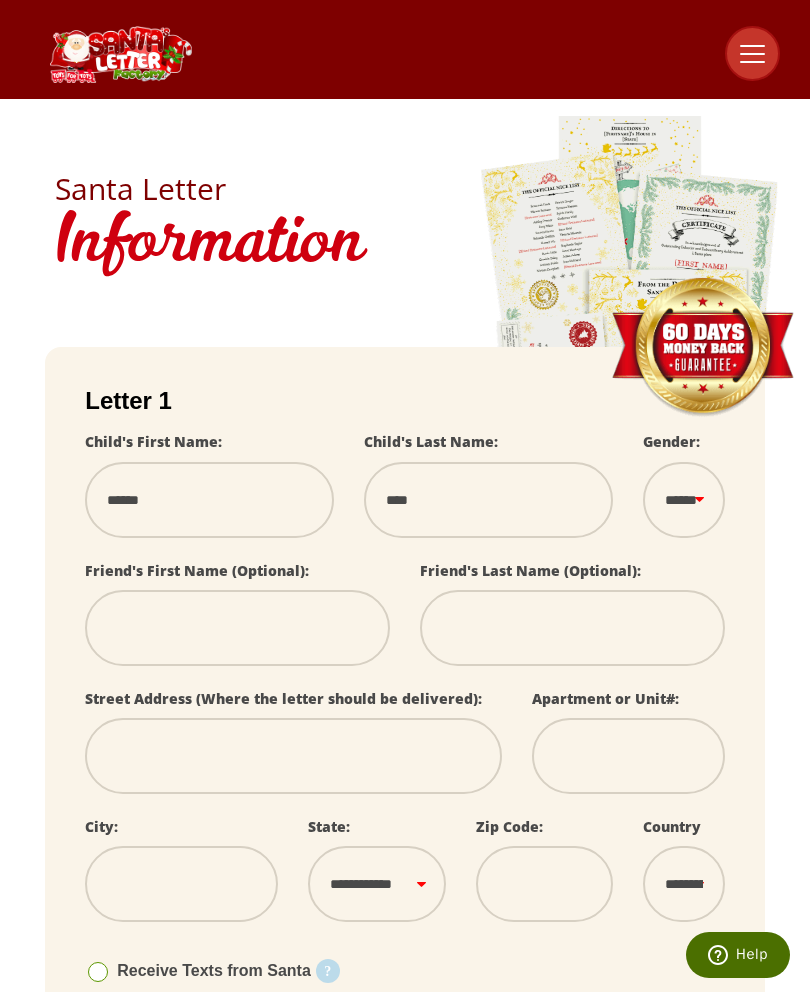 select 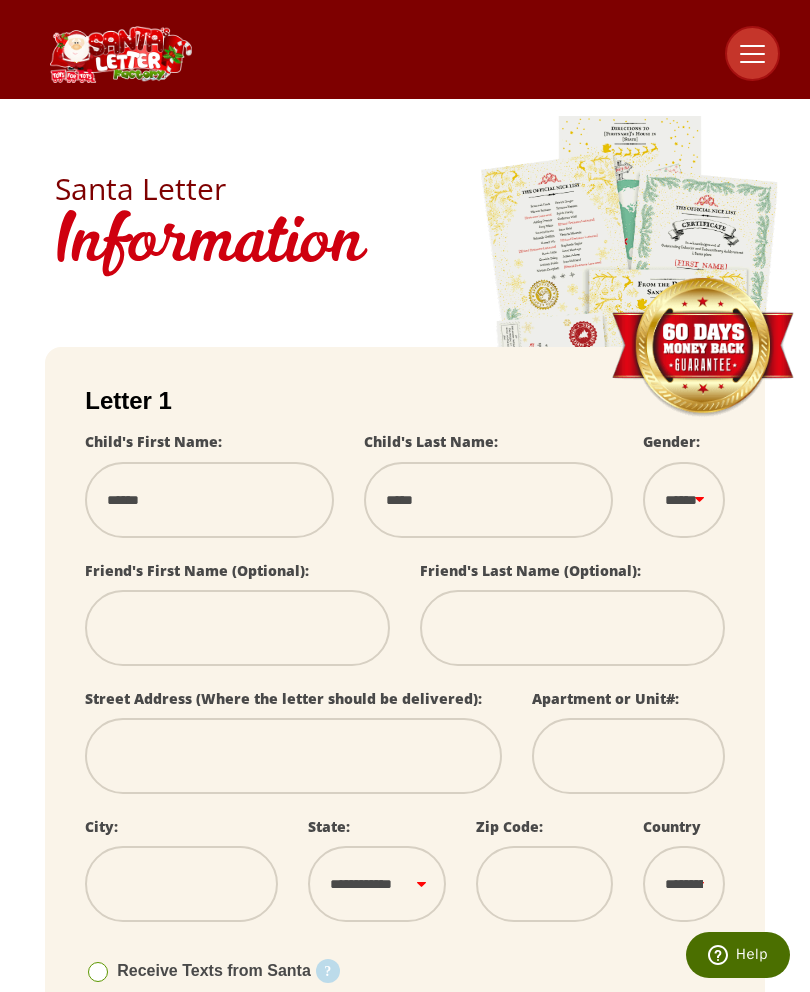 type on "******" 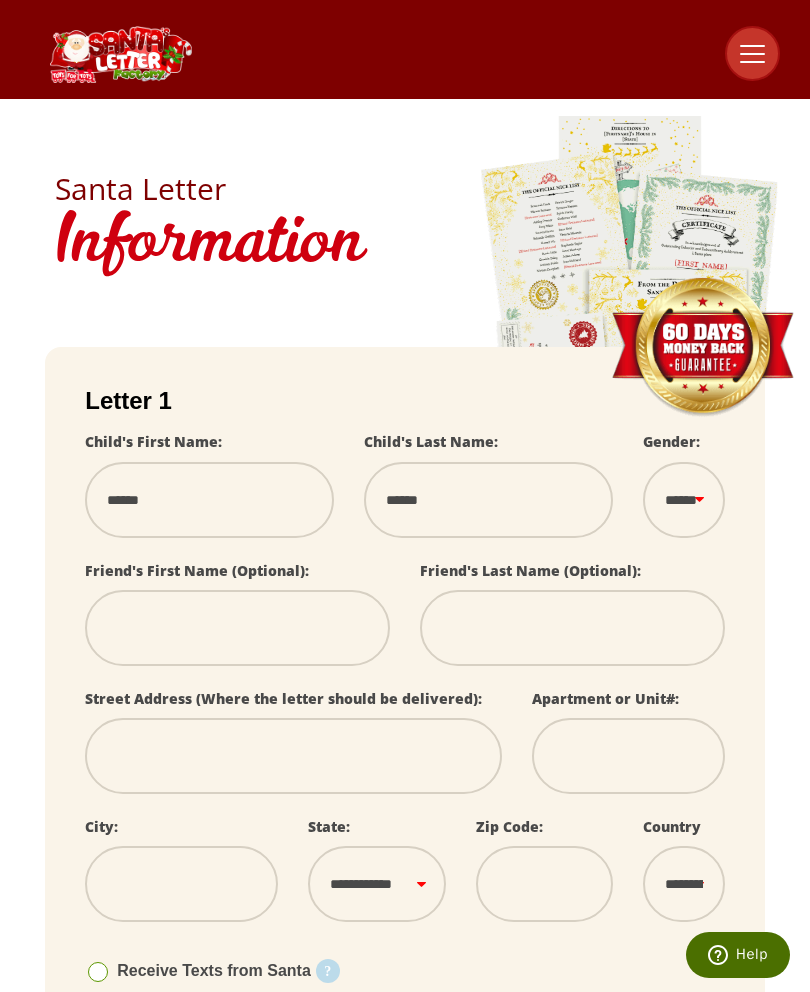 type on "******" 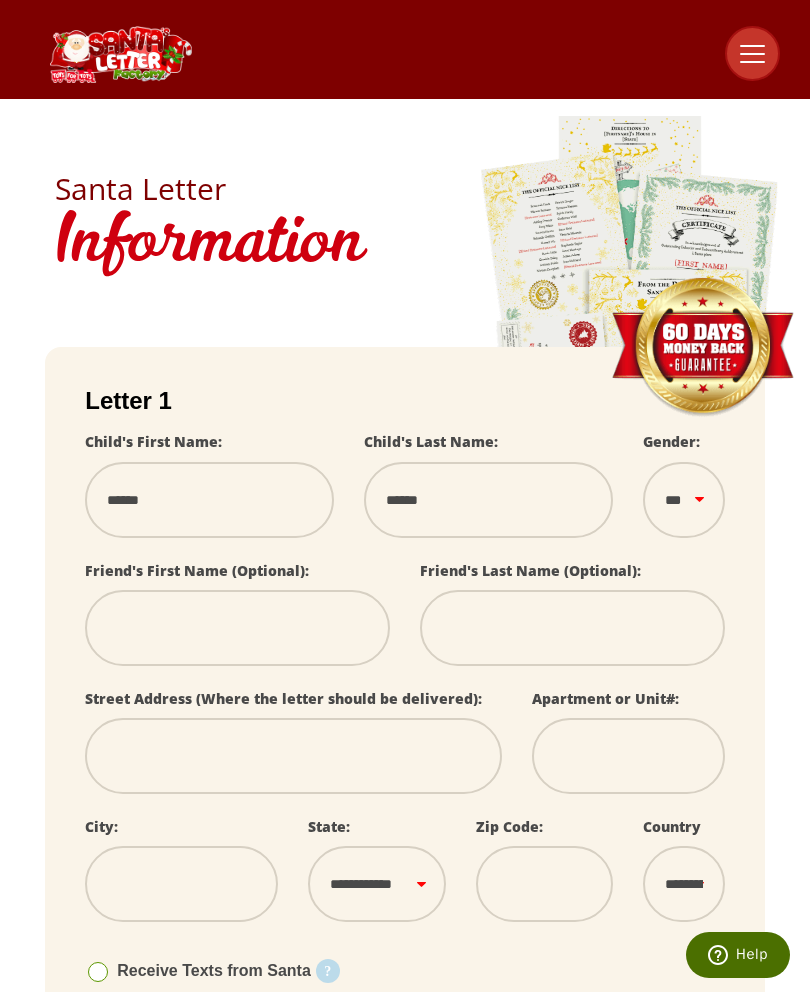 click at bounding box center [293, 756] 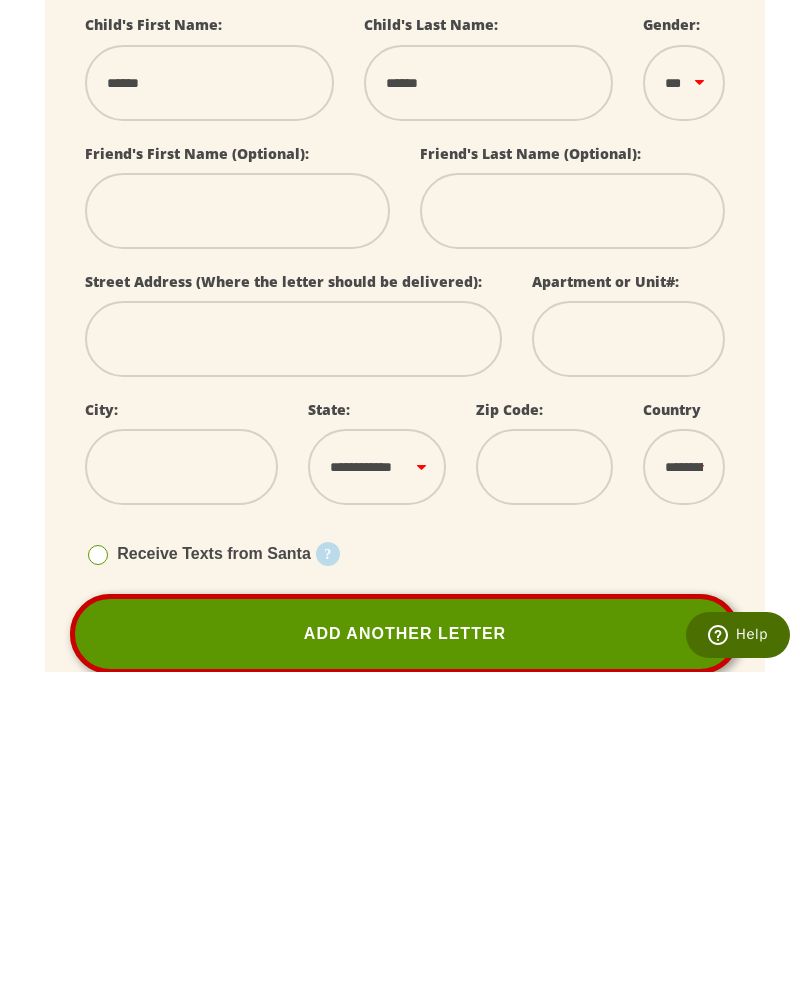 type on "*" 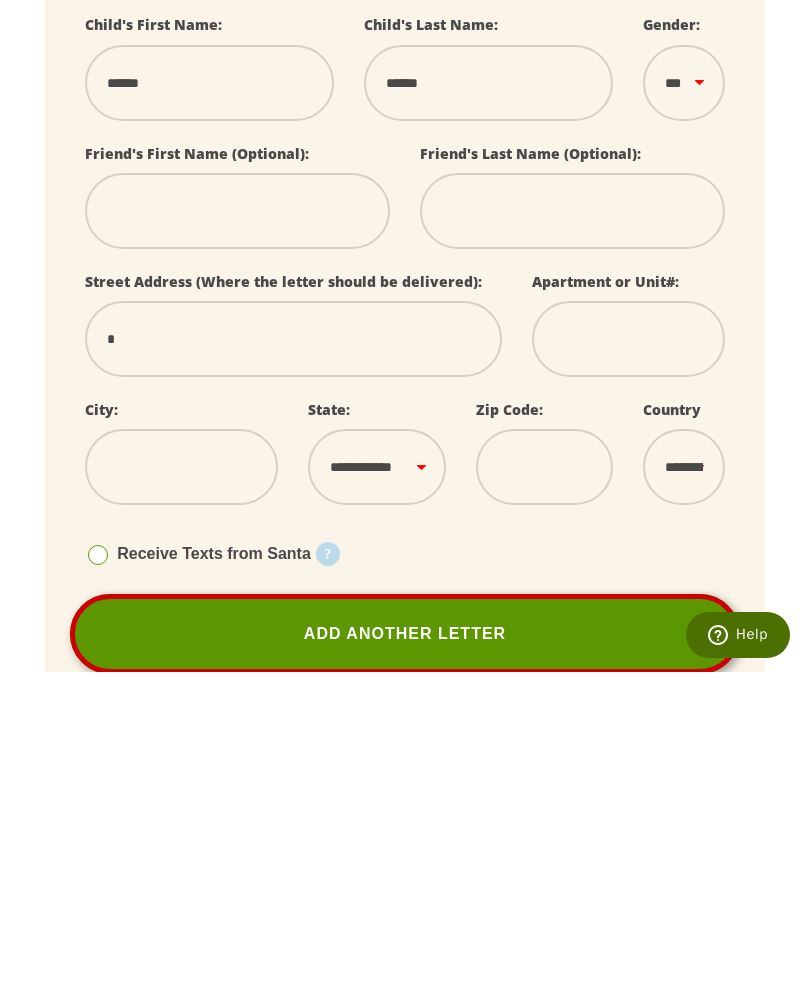 select 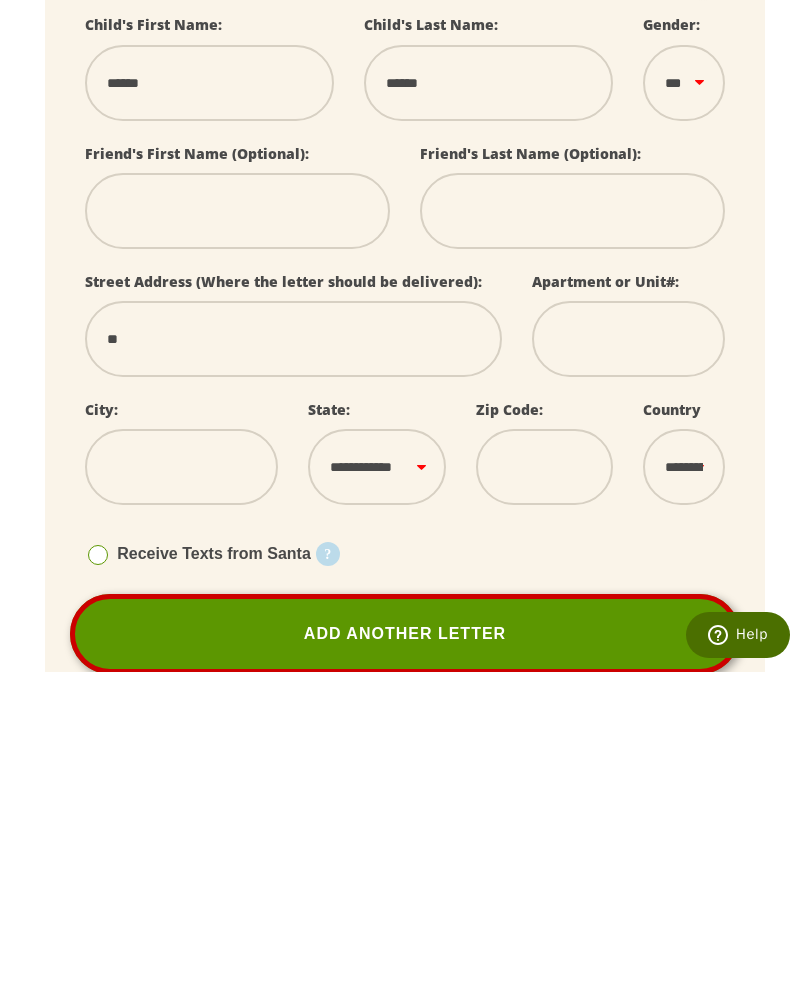 select 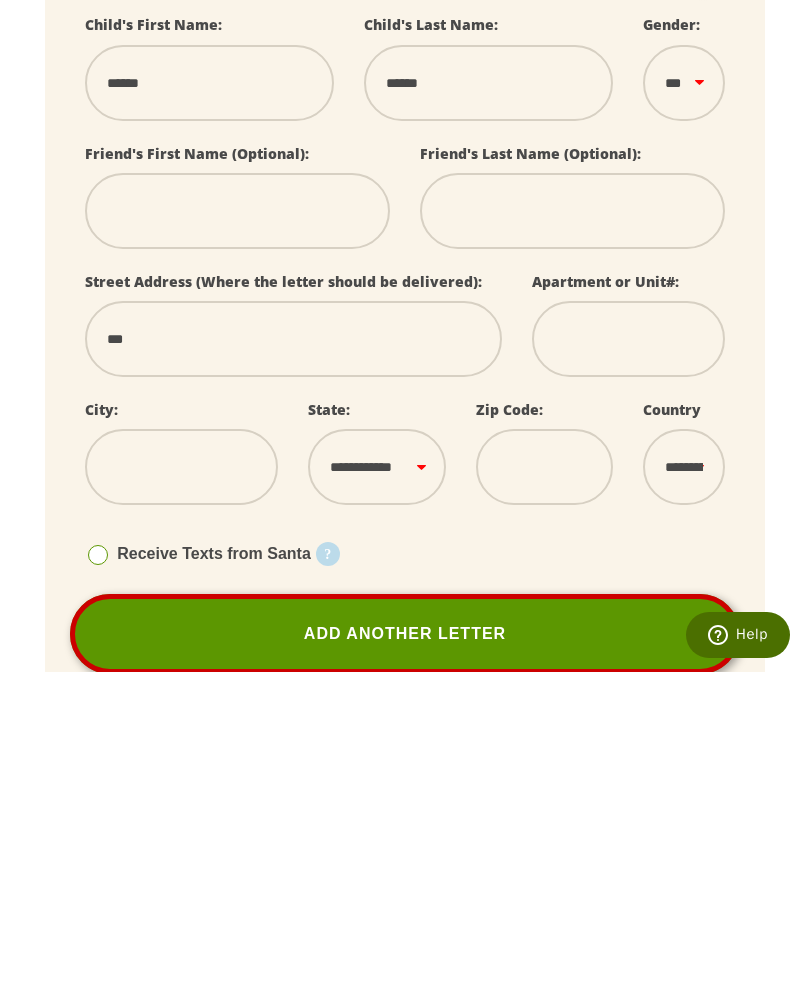 select 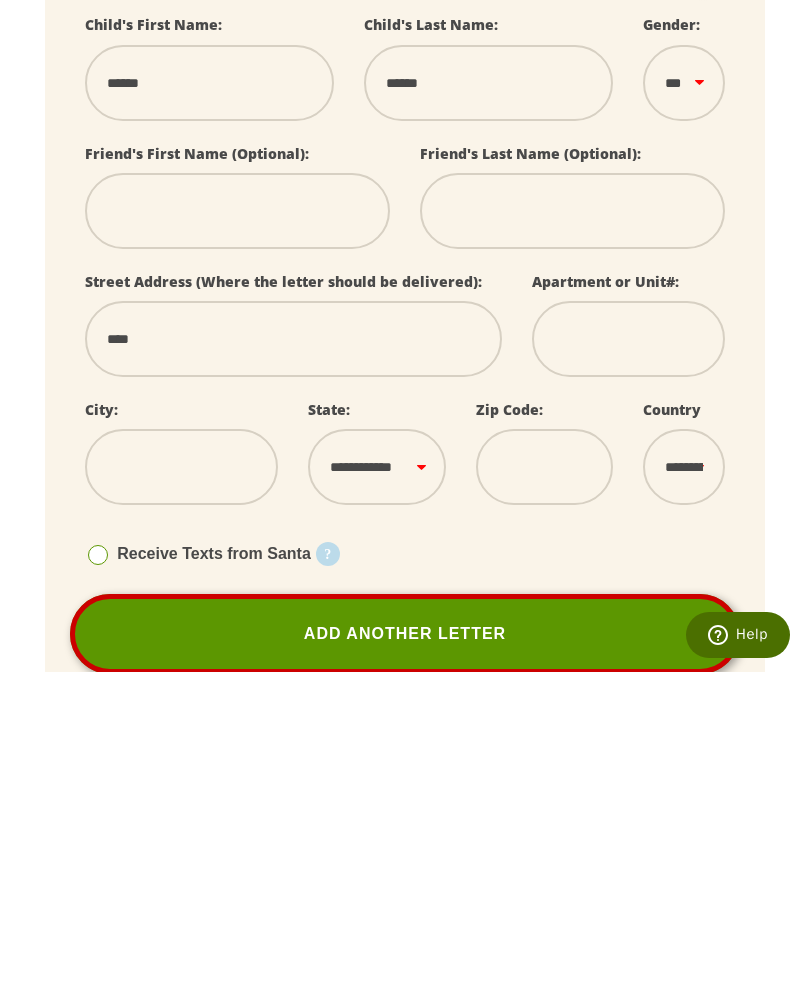 select 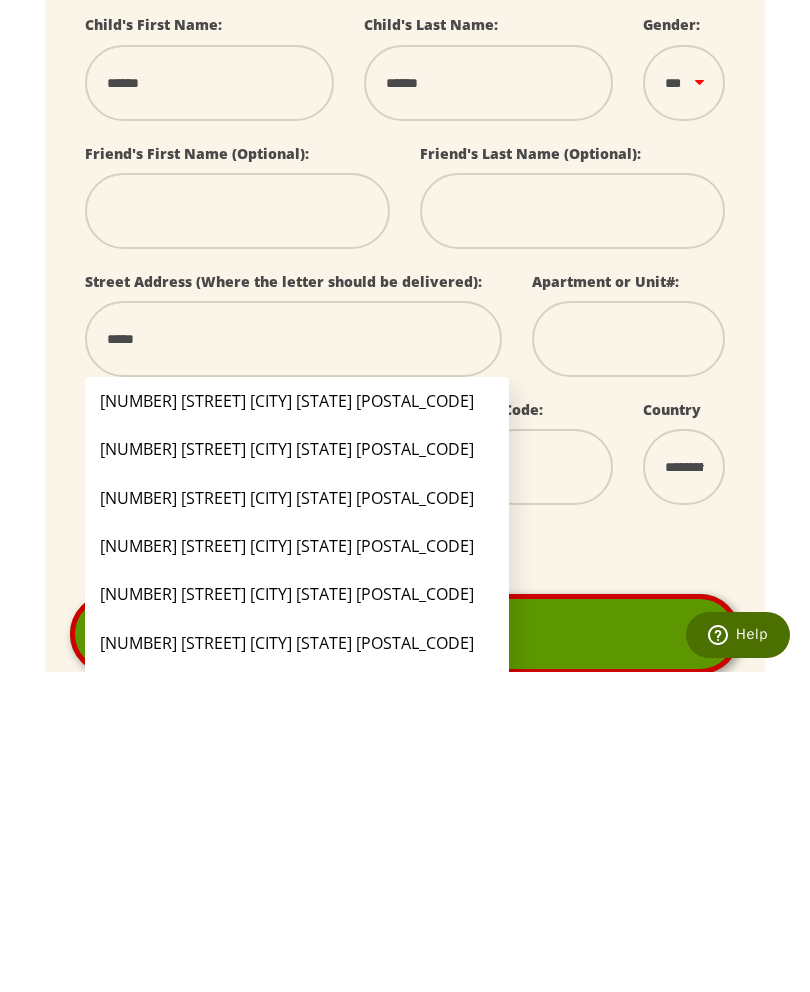 type on "******" 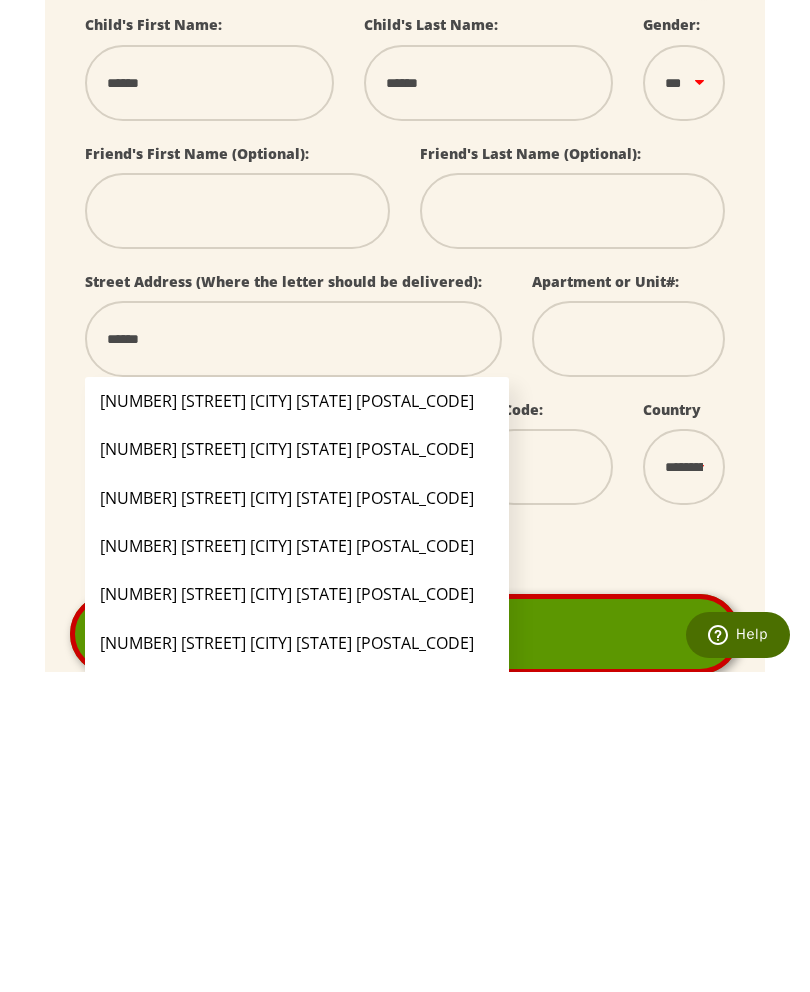 select 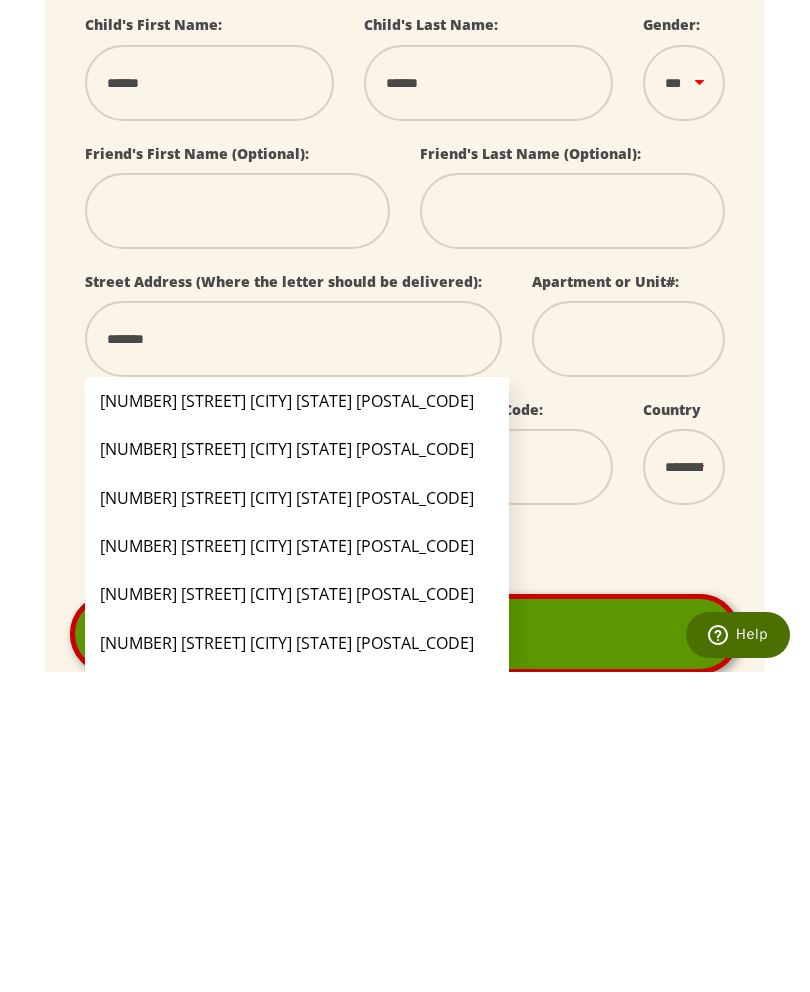 select 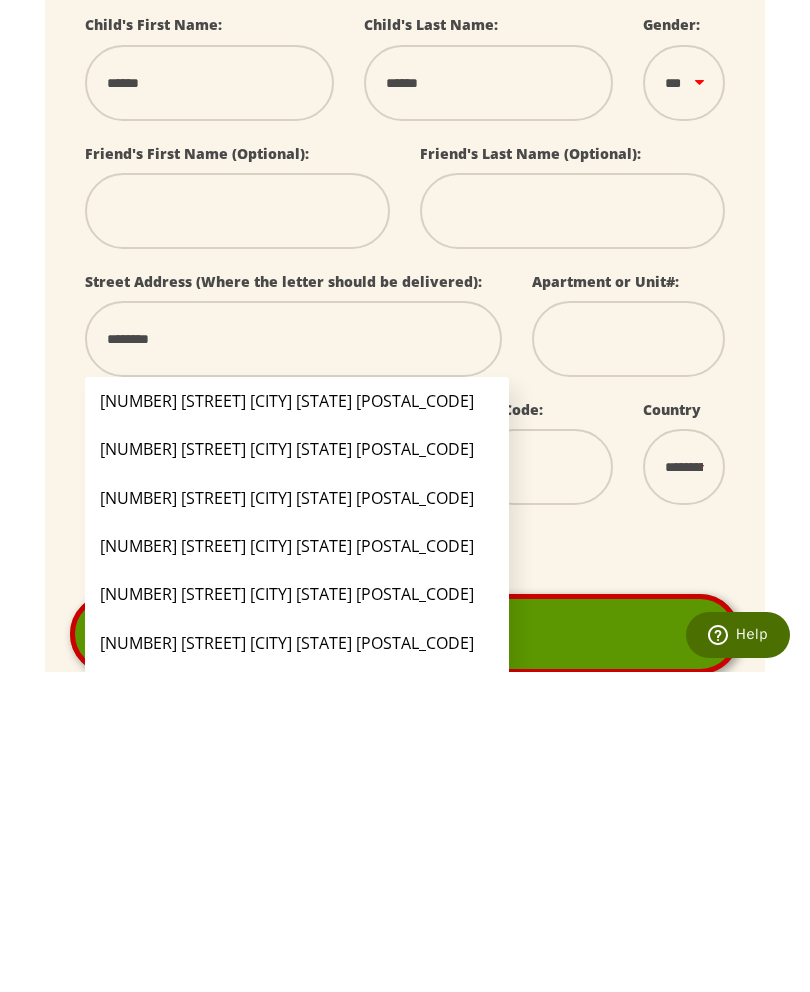select 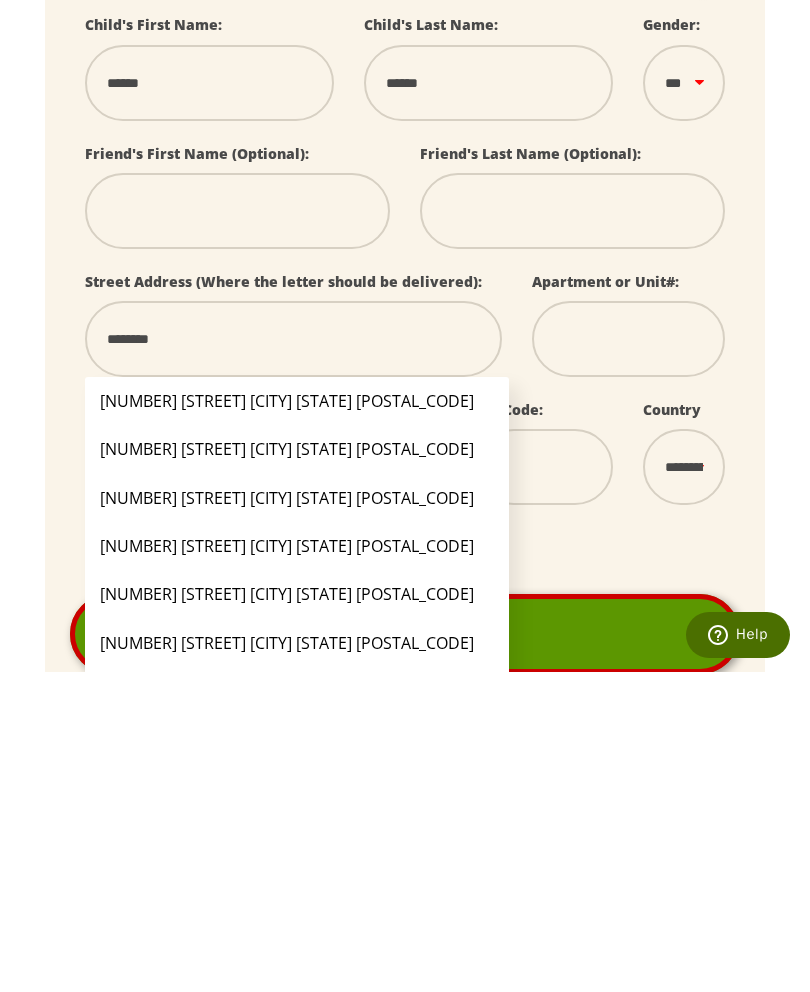type on "*********" 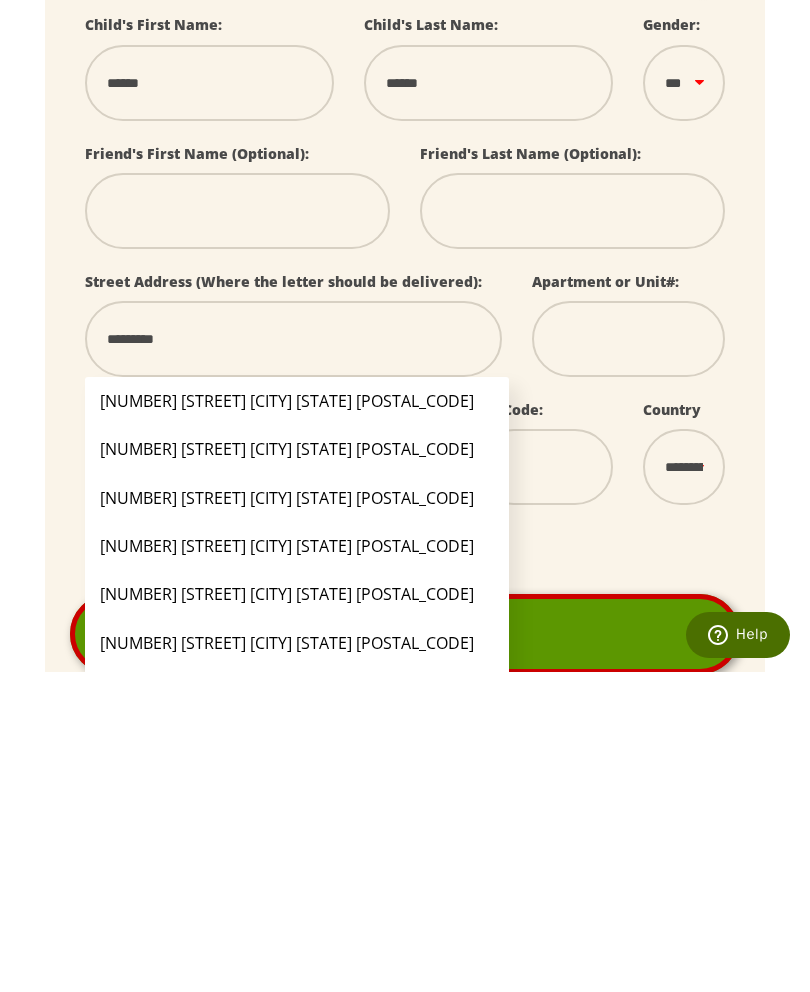 select 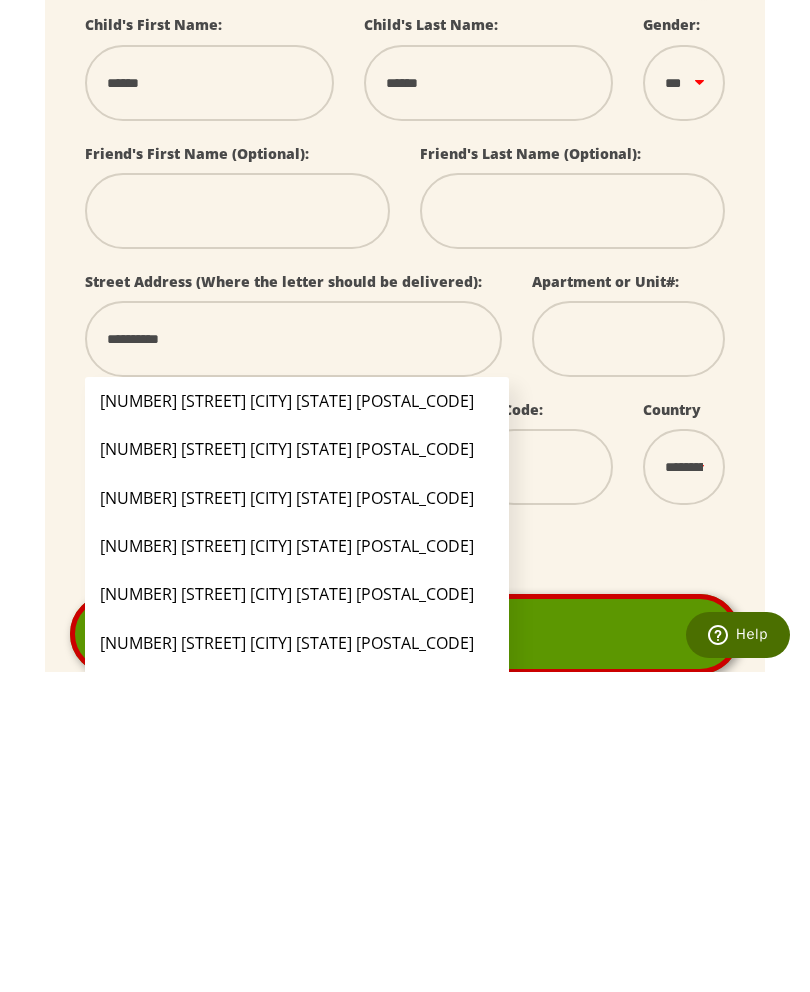 select 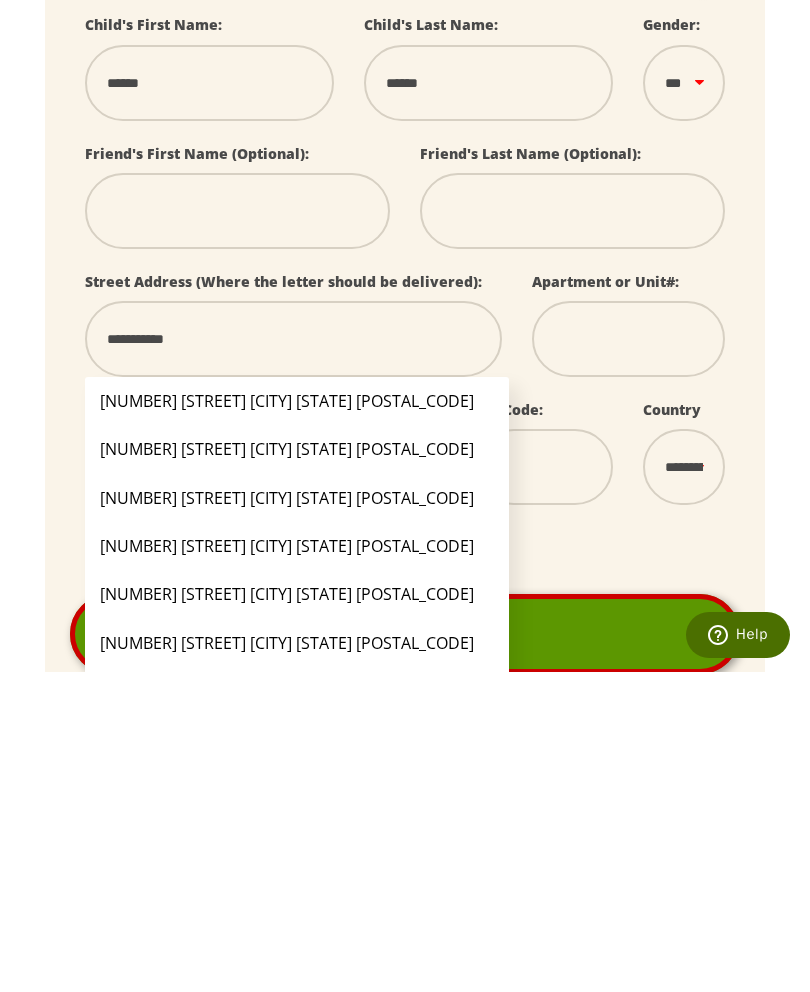 select 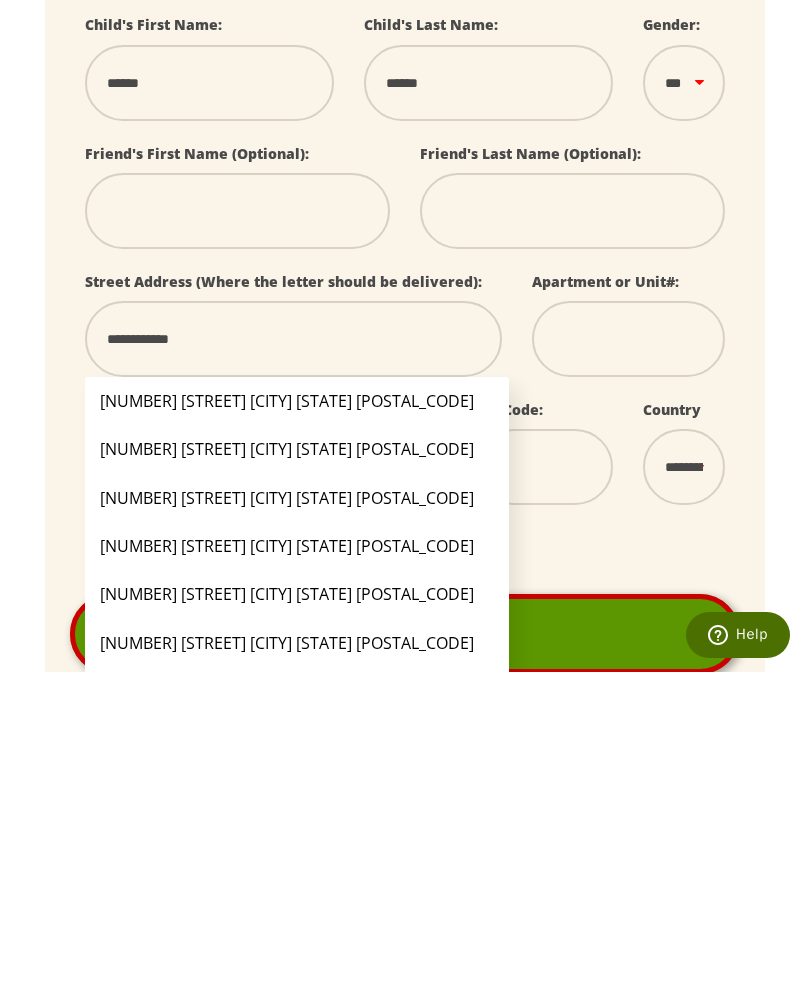 select 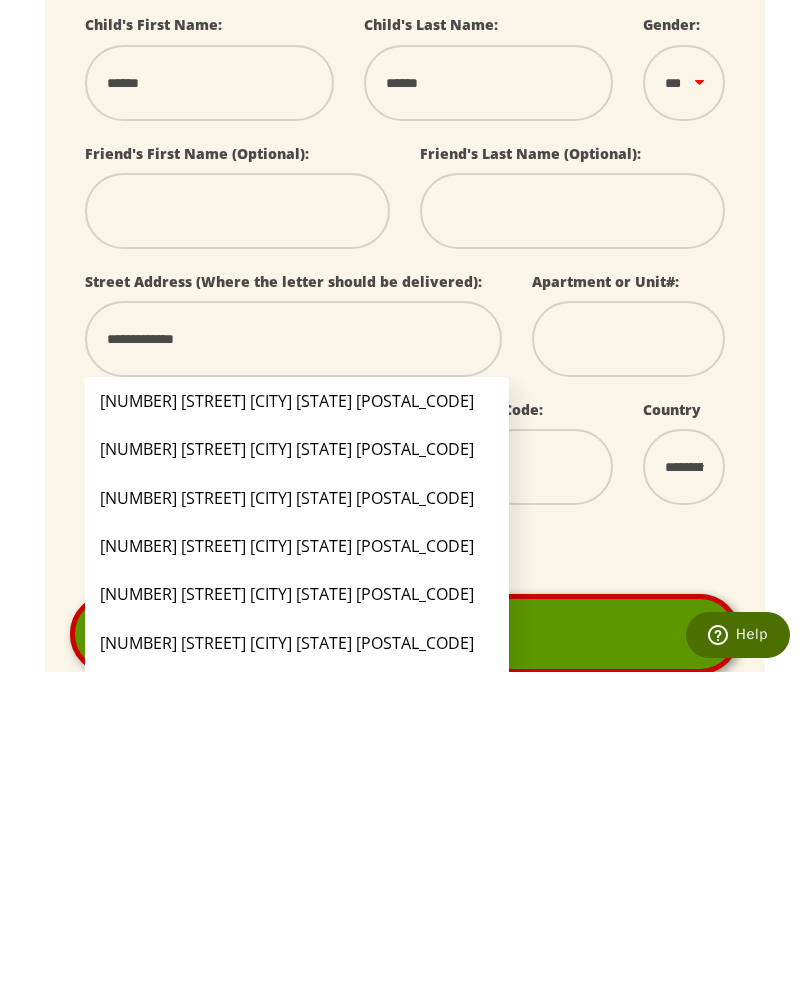 select 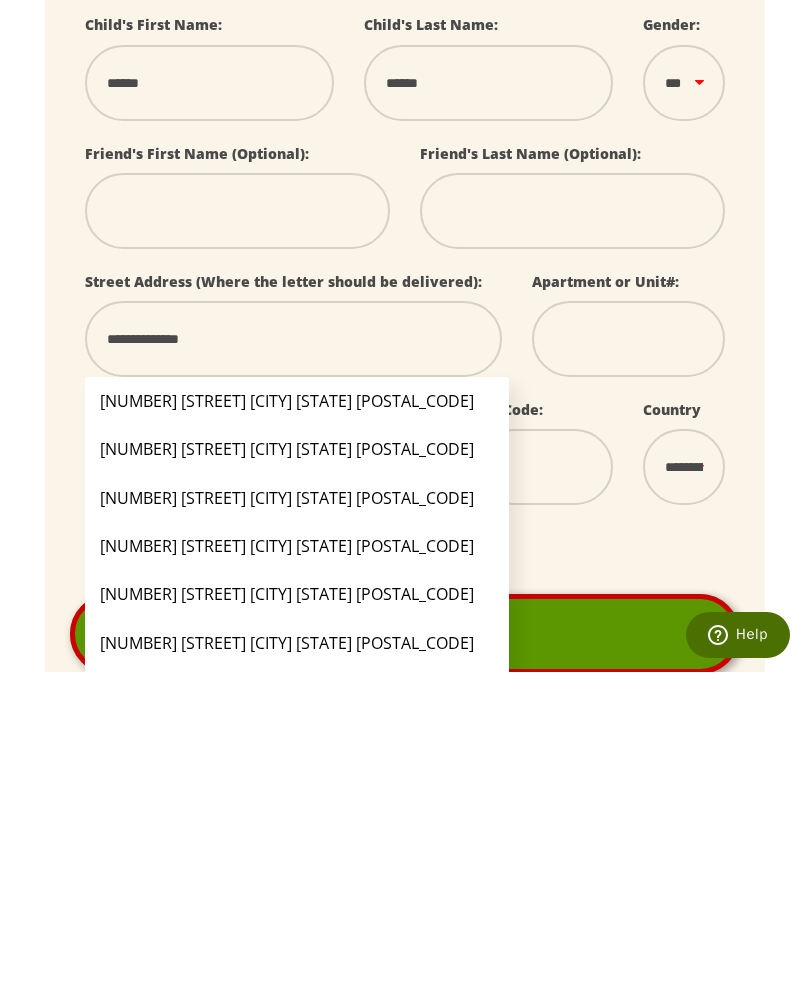 select 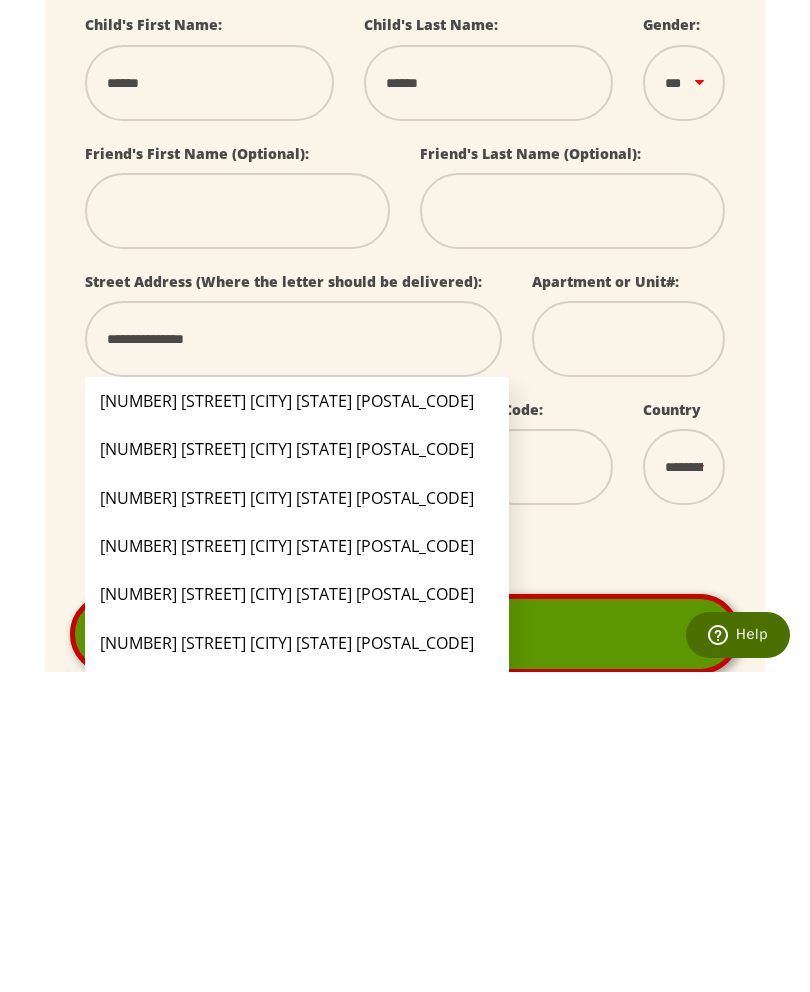 select 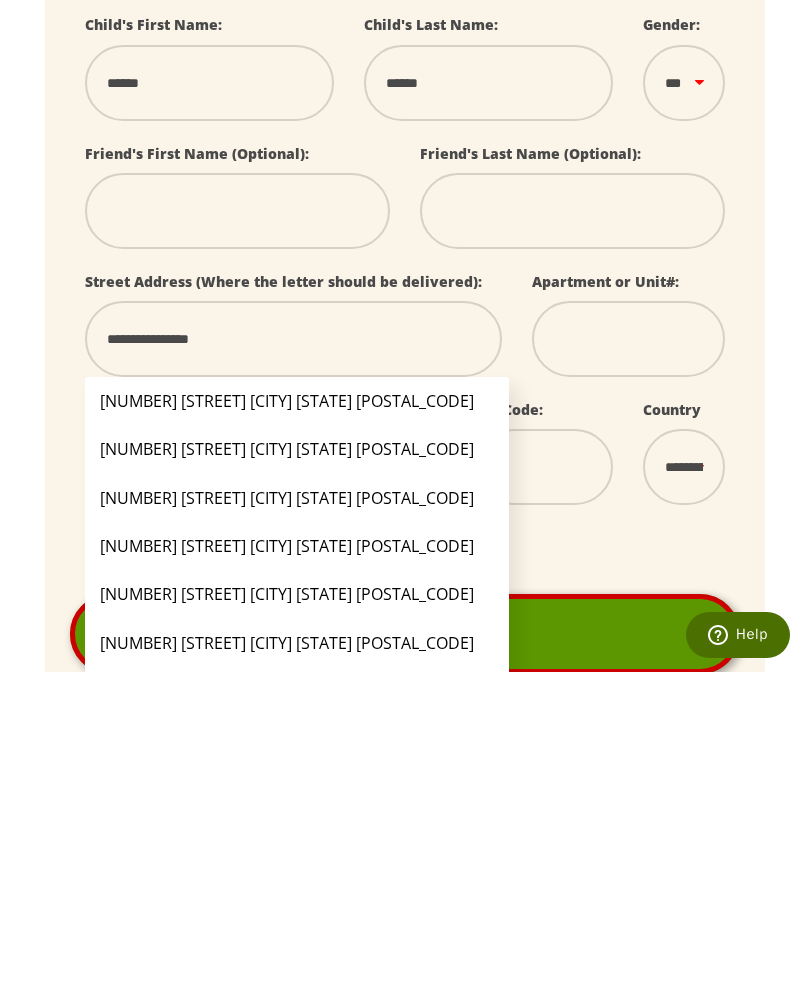 select 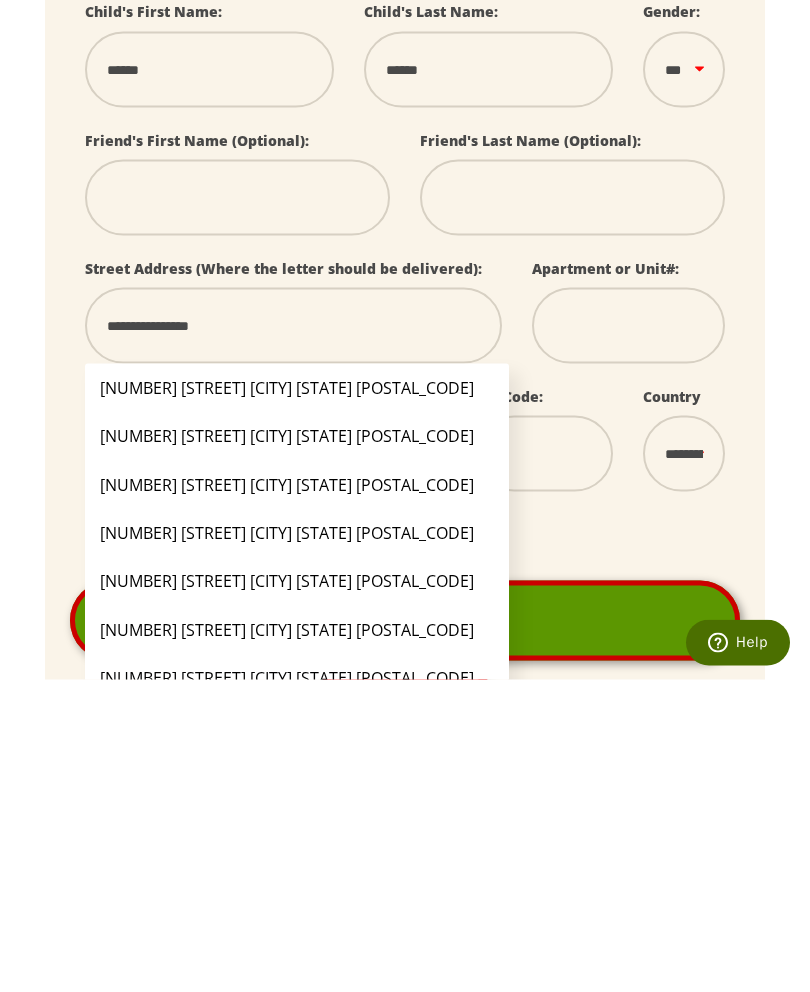 type on "**********" 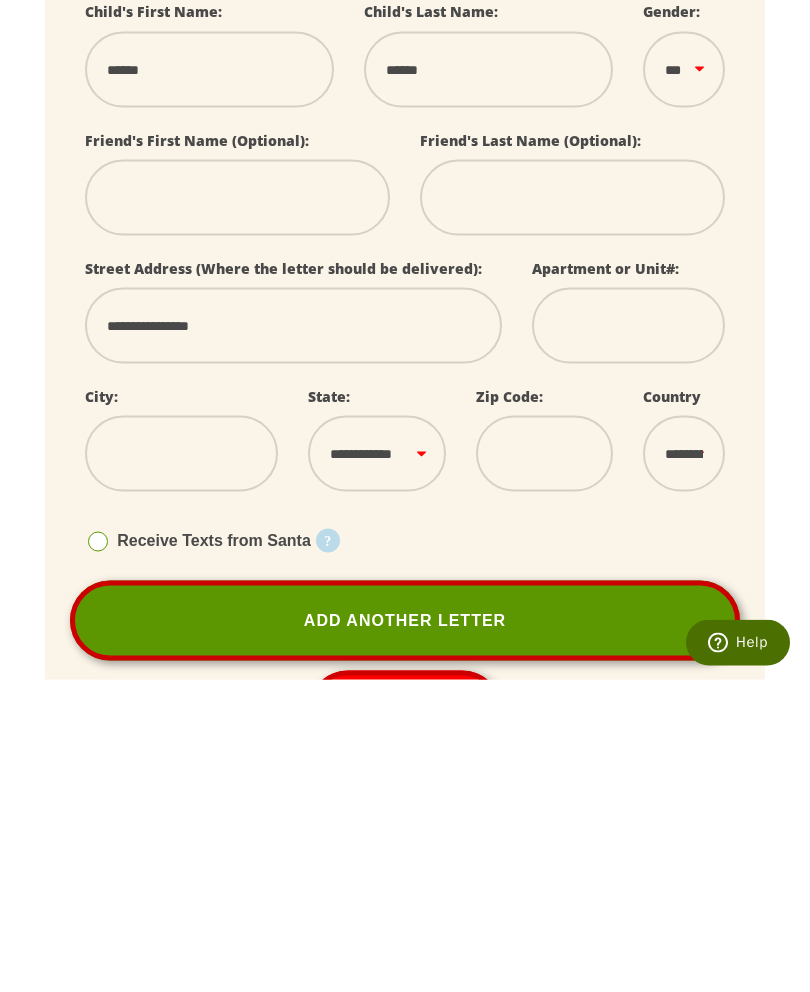 scroll, scrollTop: 431, scrollLeft: 0, axis: vertical 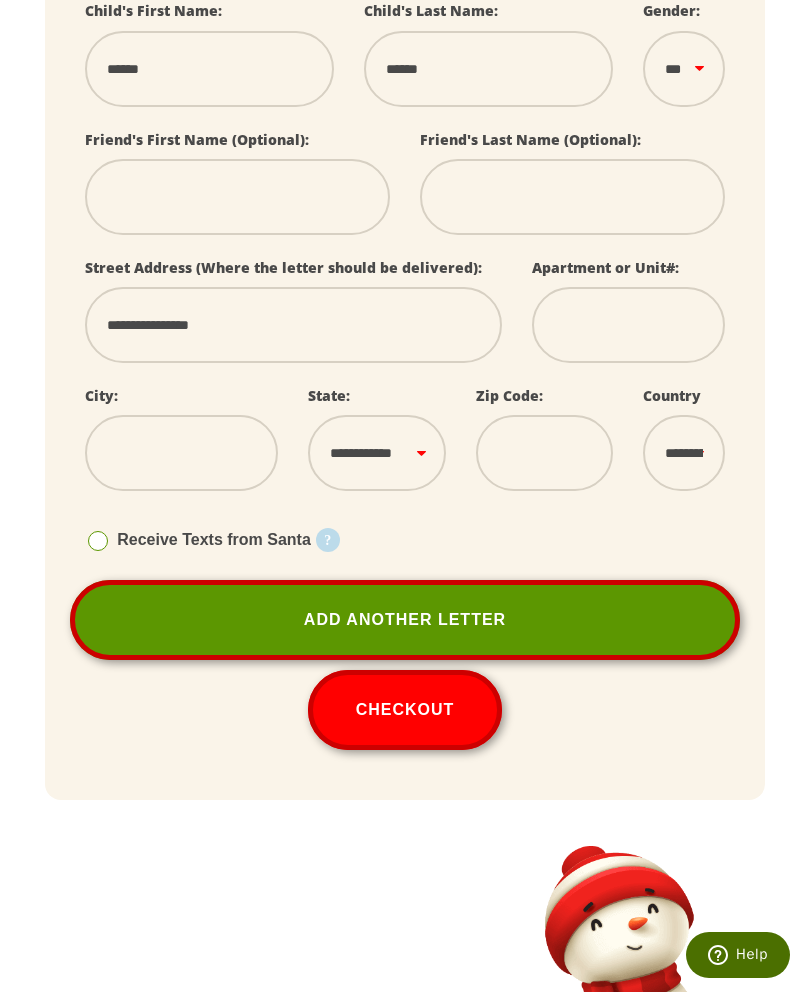 click at bounding box center [181, 453] 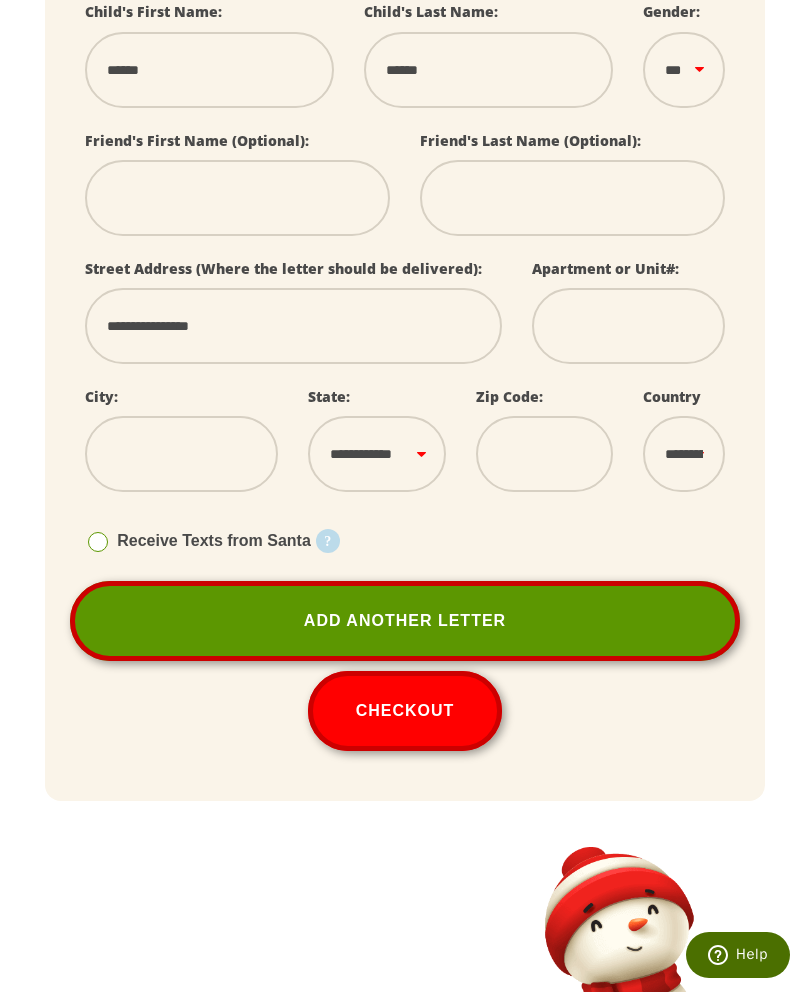 type on "*" 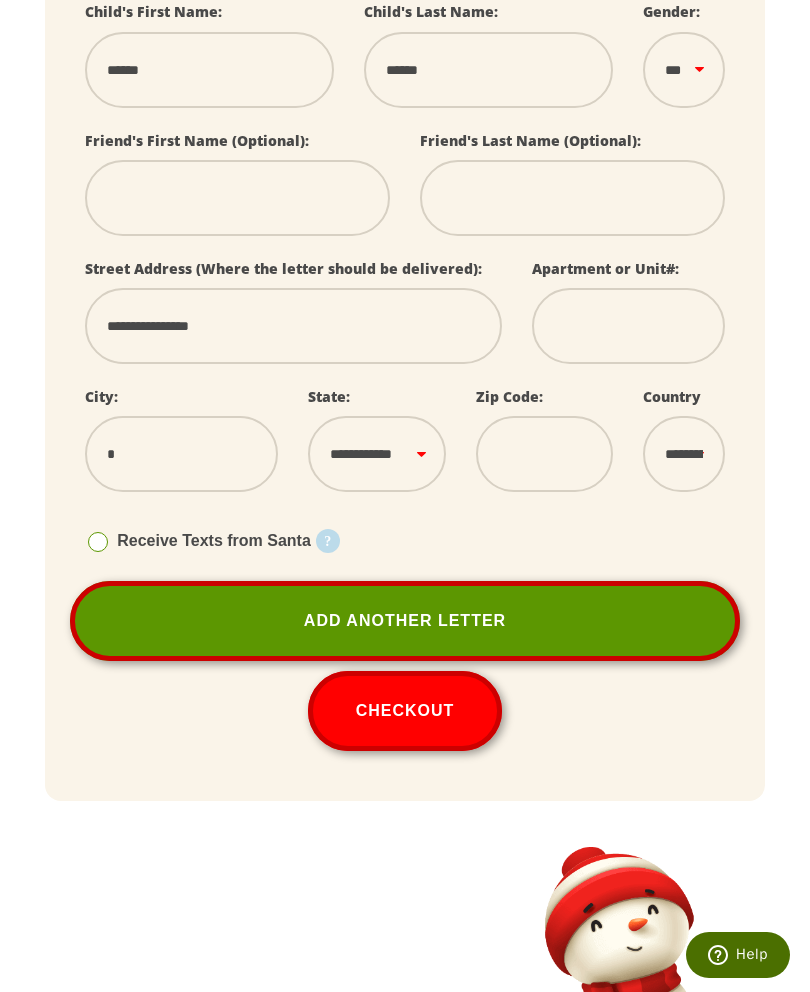 type on "**" 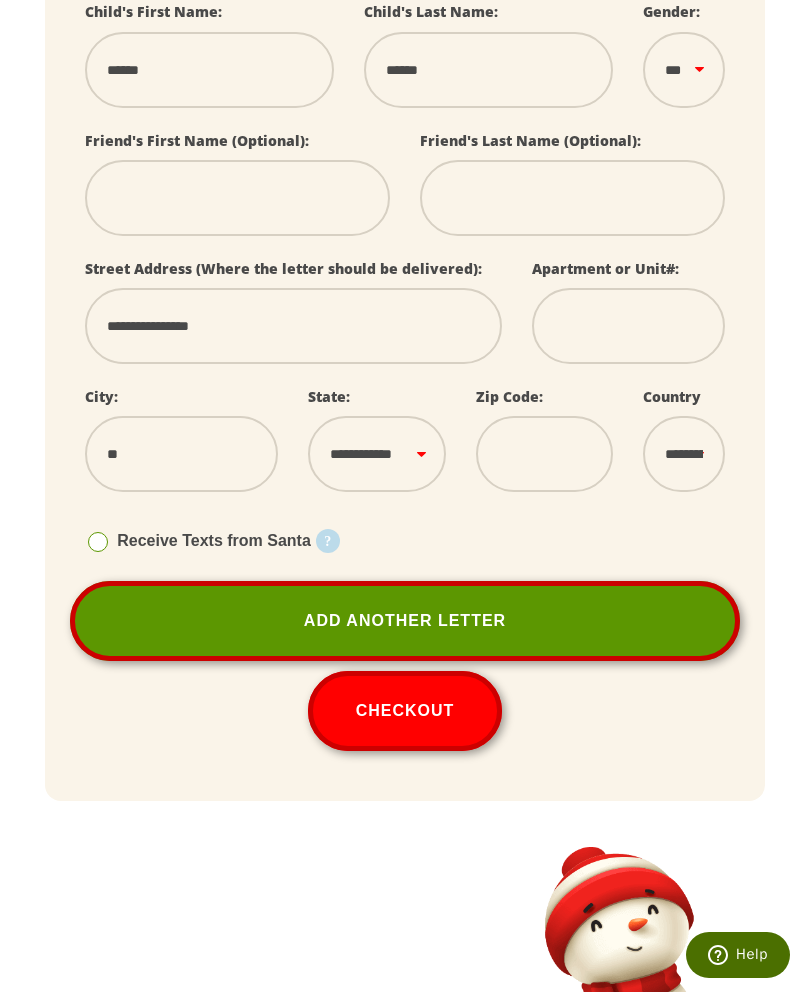 type on "***" 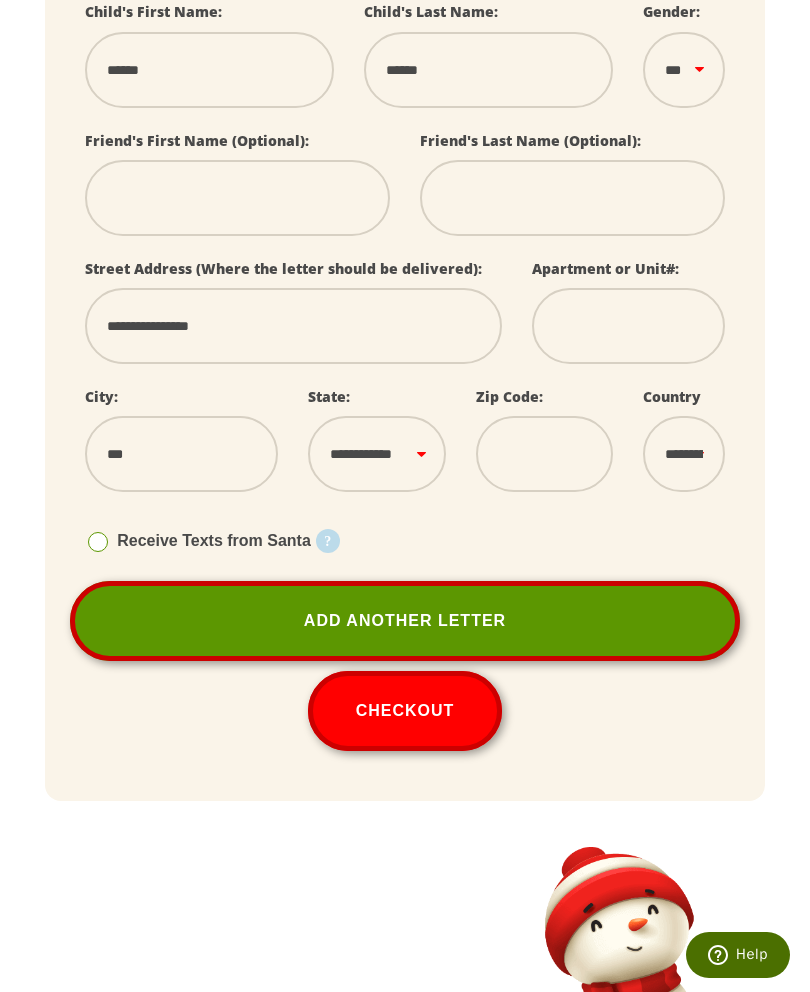 select 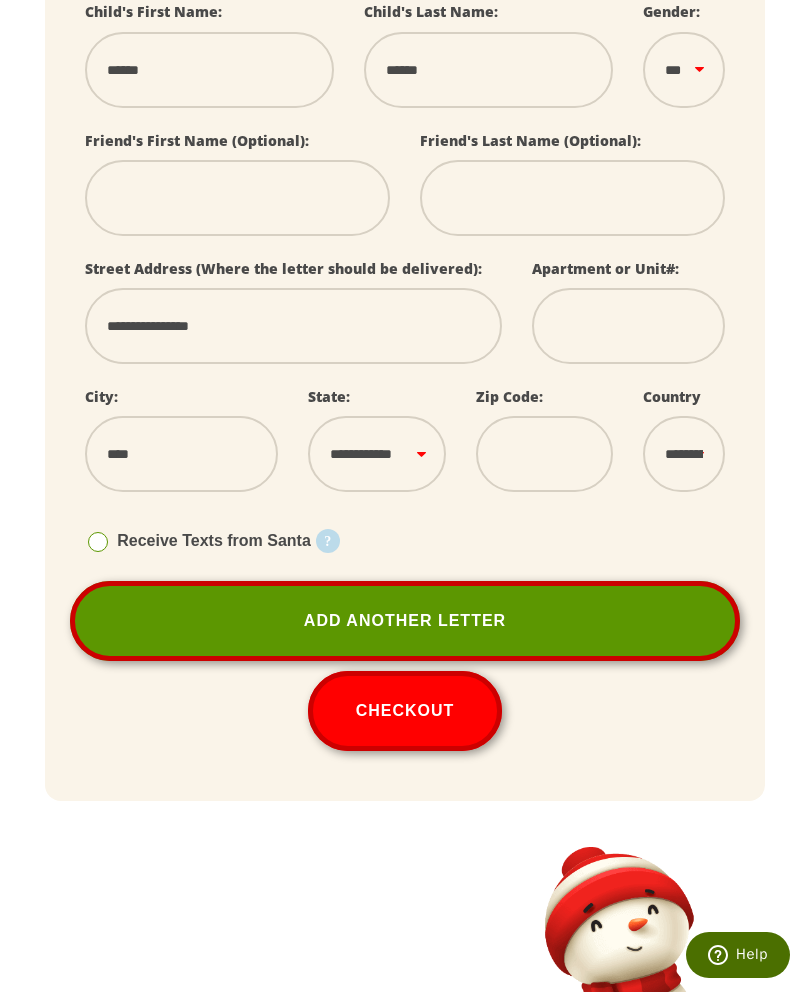 select 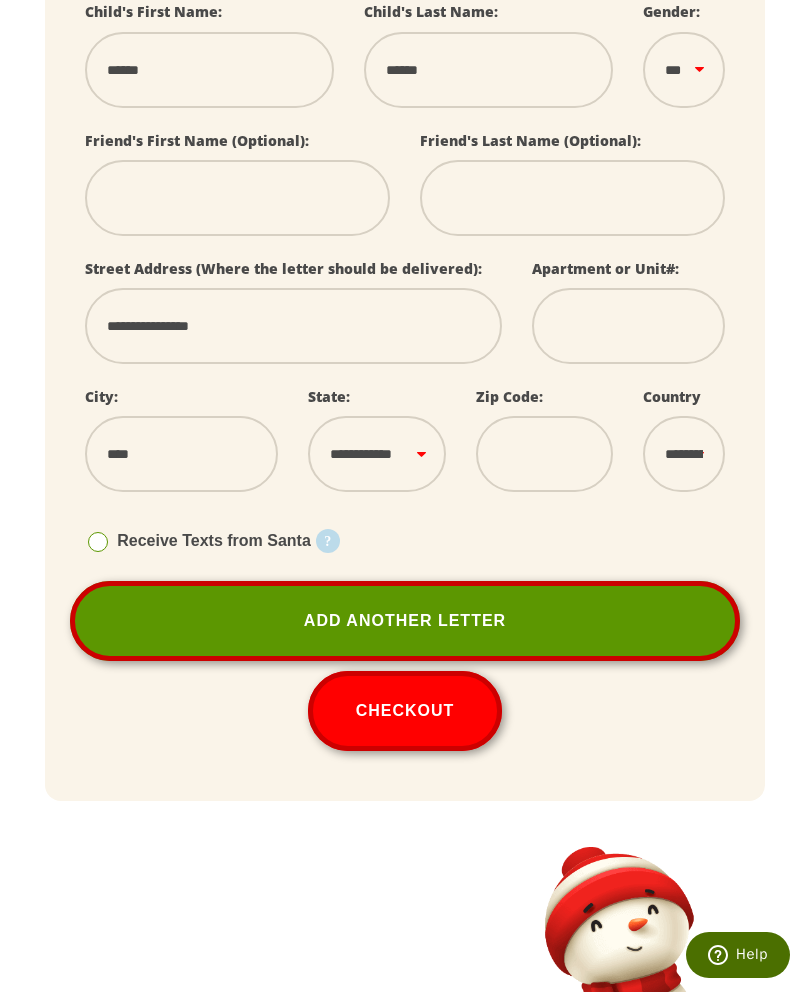 type on "*****" 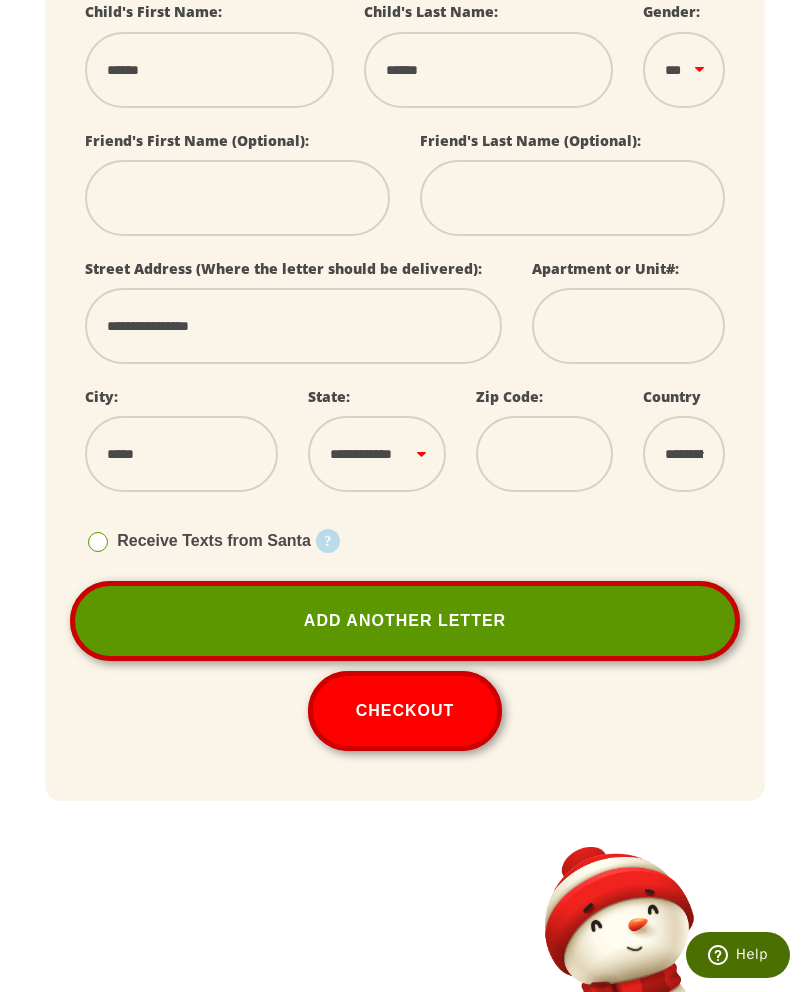select 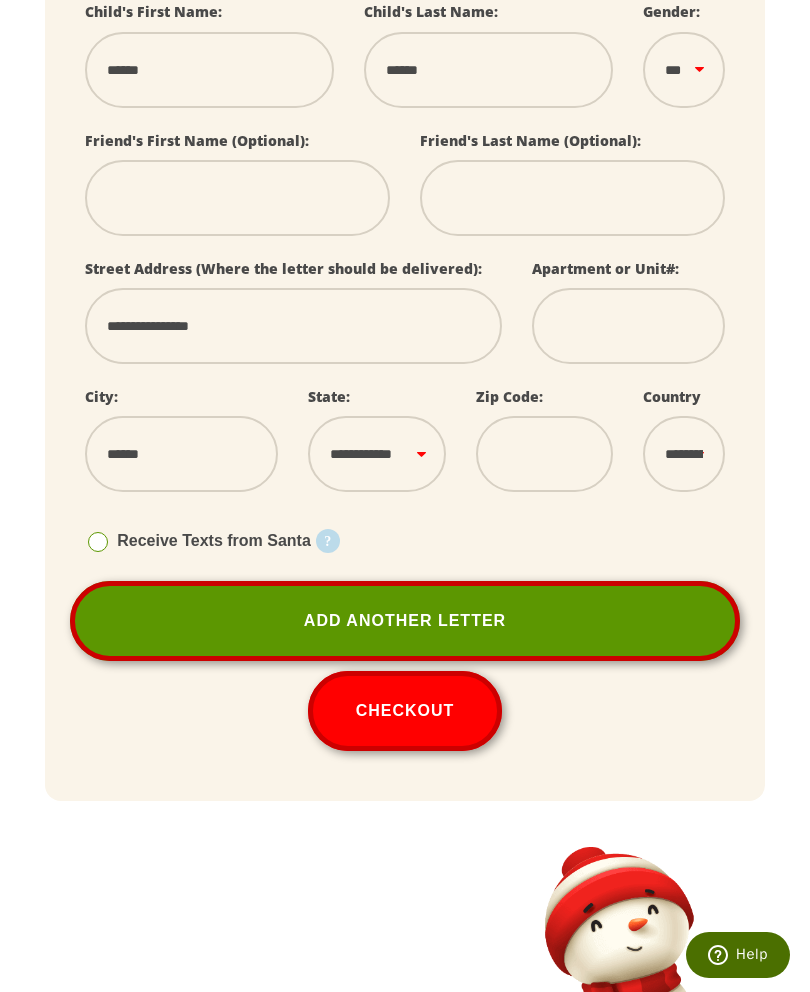 select 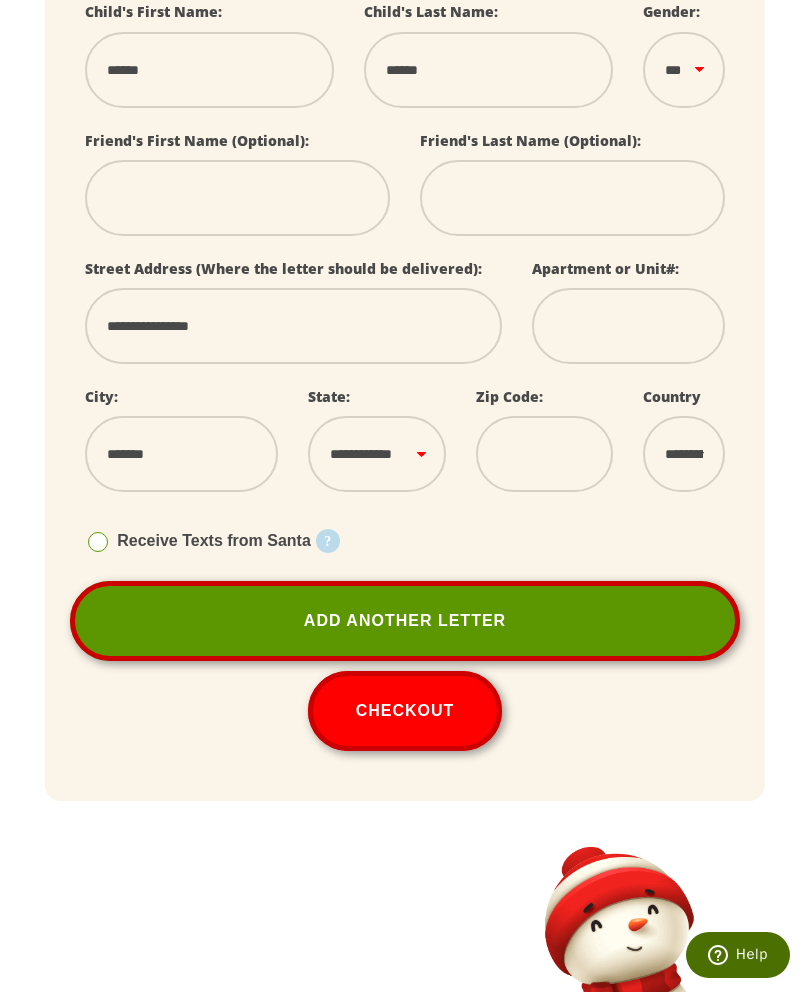 select 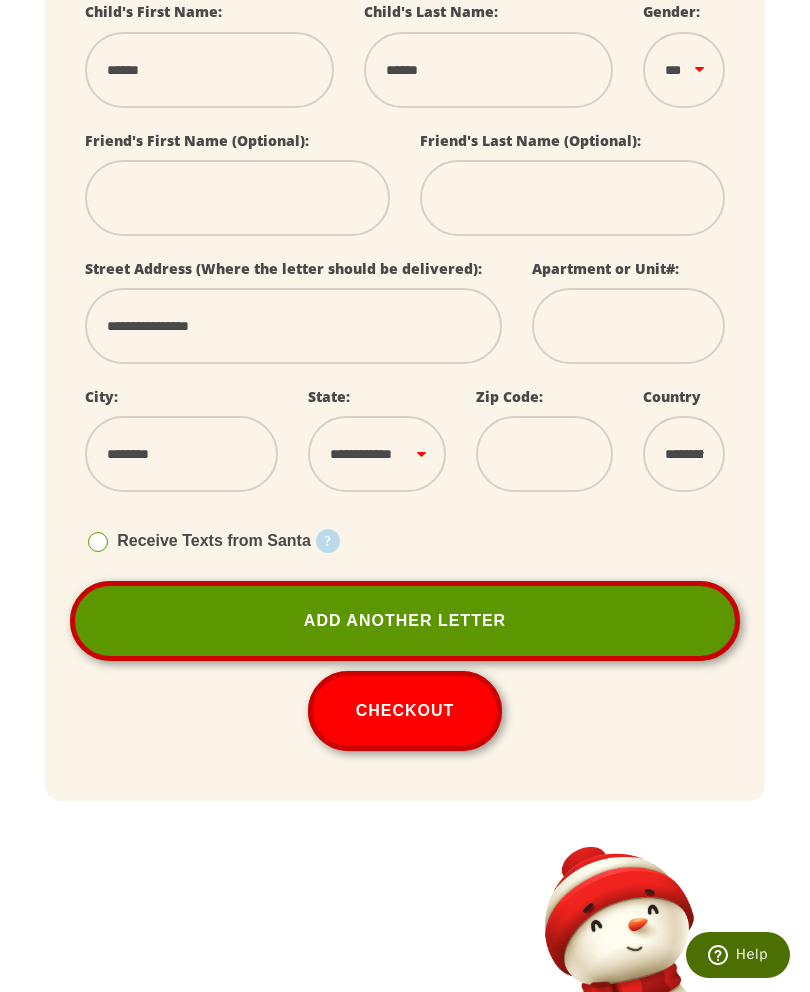 select 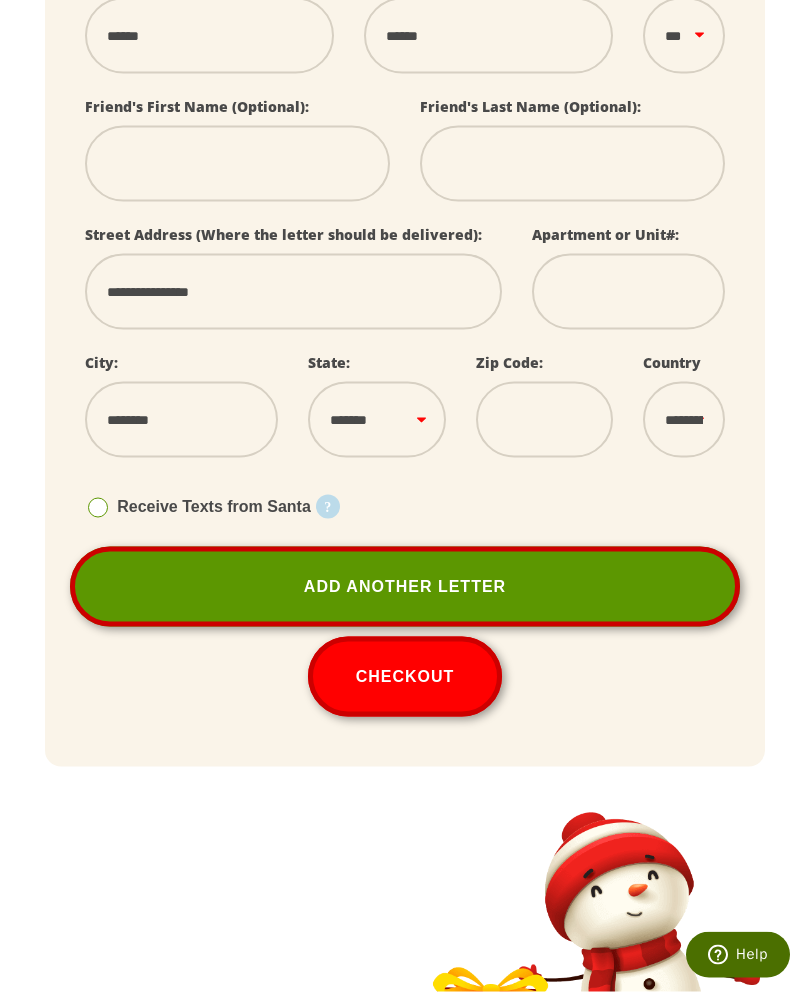 scroll, scrollTop: 465, scrollLeft: 0, axis: vertical 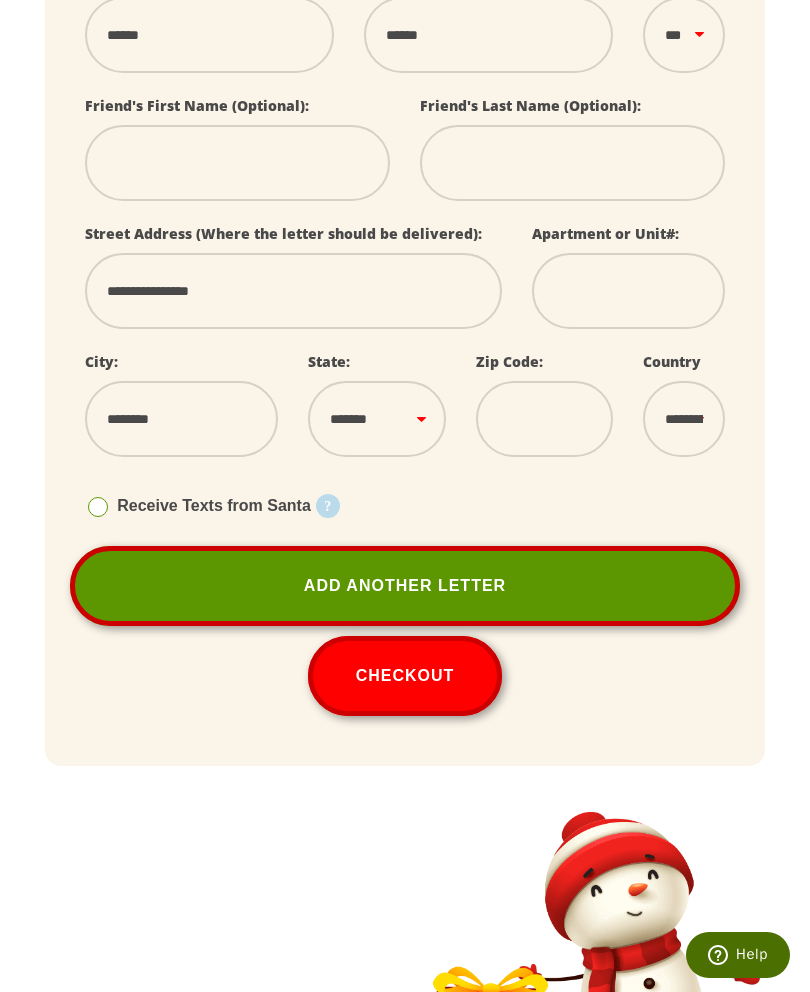click on "**********" at bounding box center (376, 419) 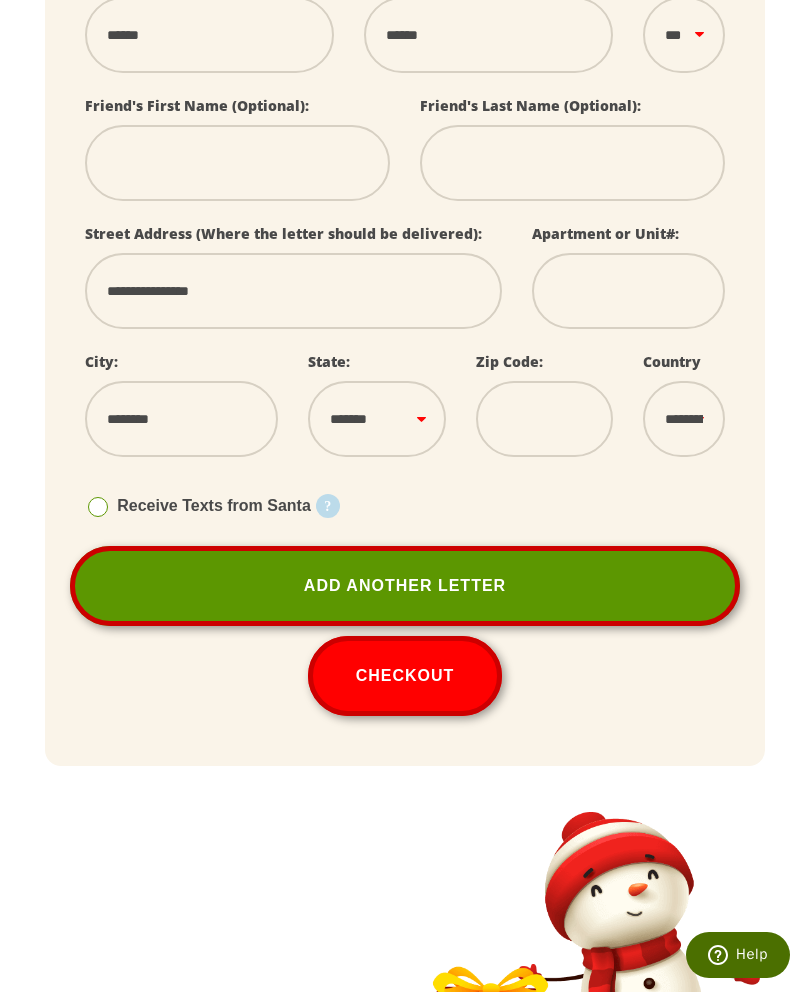 select on "**" 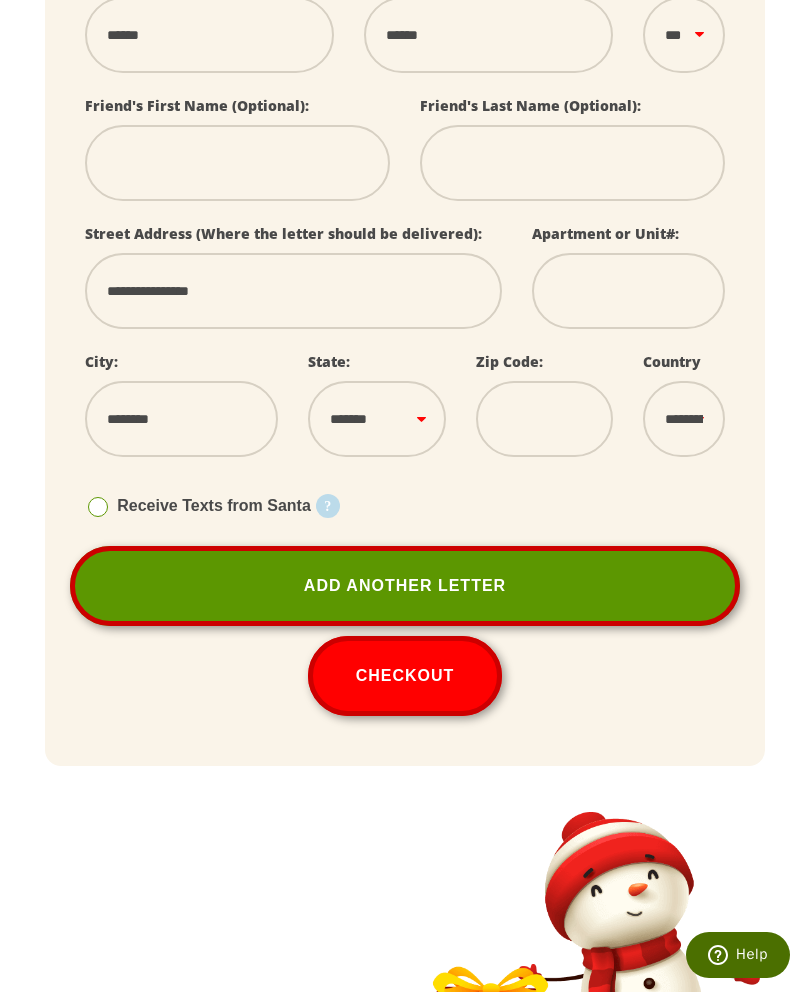 click at bounding box center (544, 419) 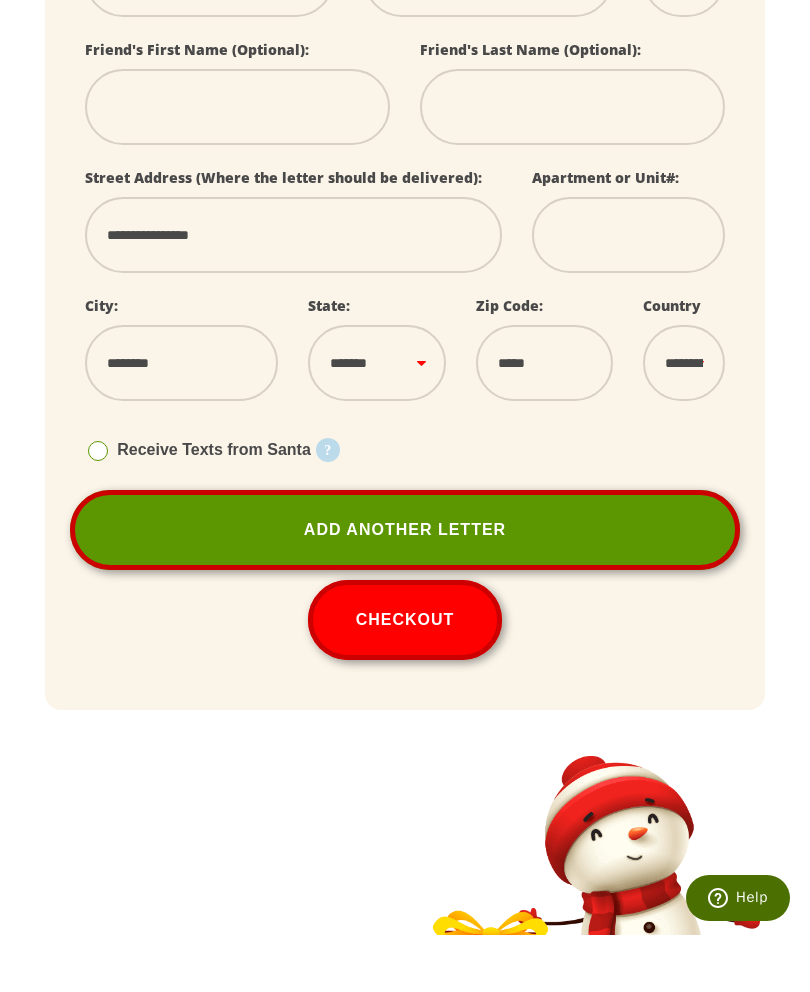 type on "*****" 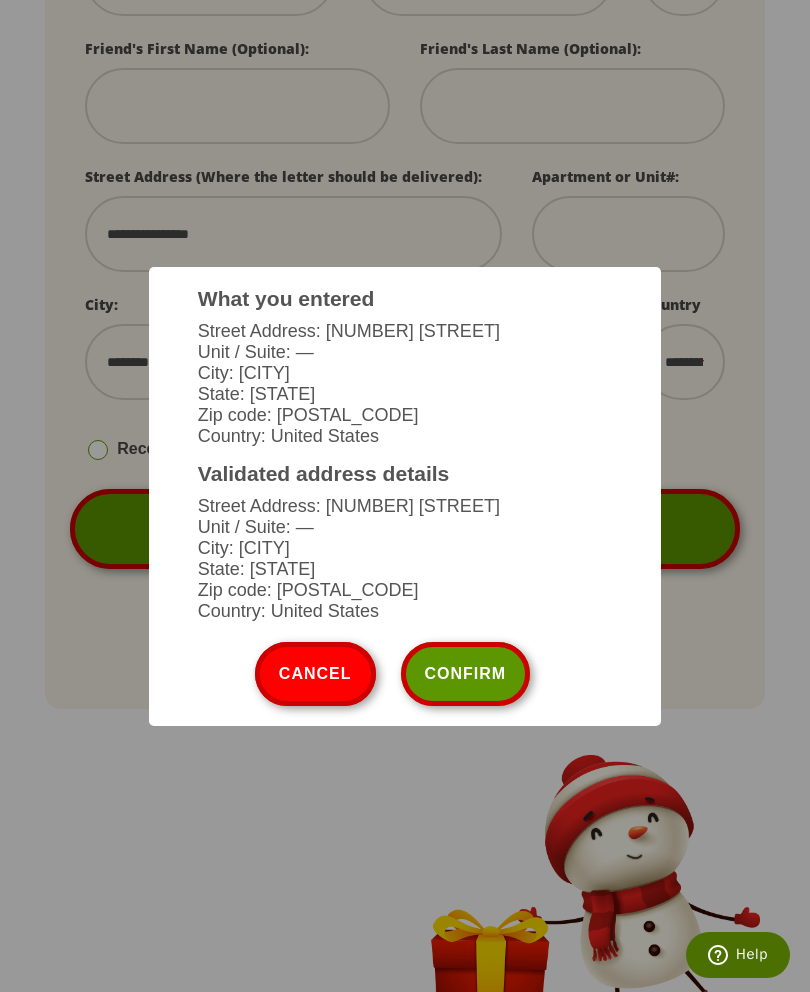 click on "Confirm" at bounding box center [466, 674] 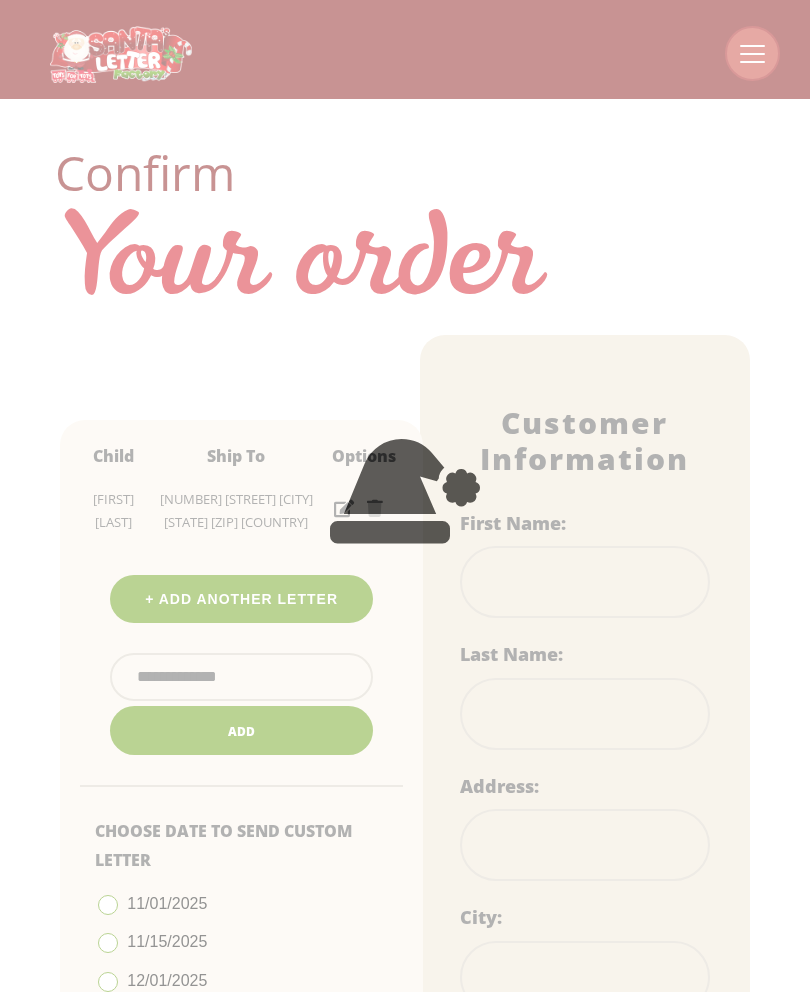 scroll, scrollTop: 0, scrollLeft: 0, axis: both 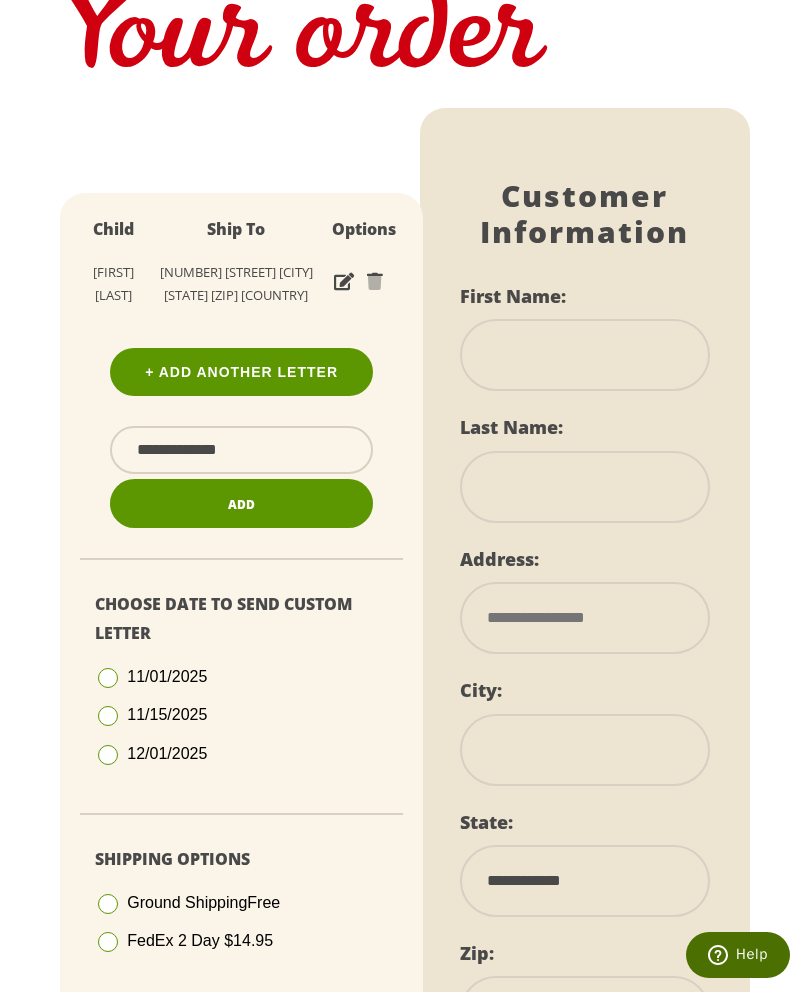 click at bounding box center [108, 755] 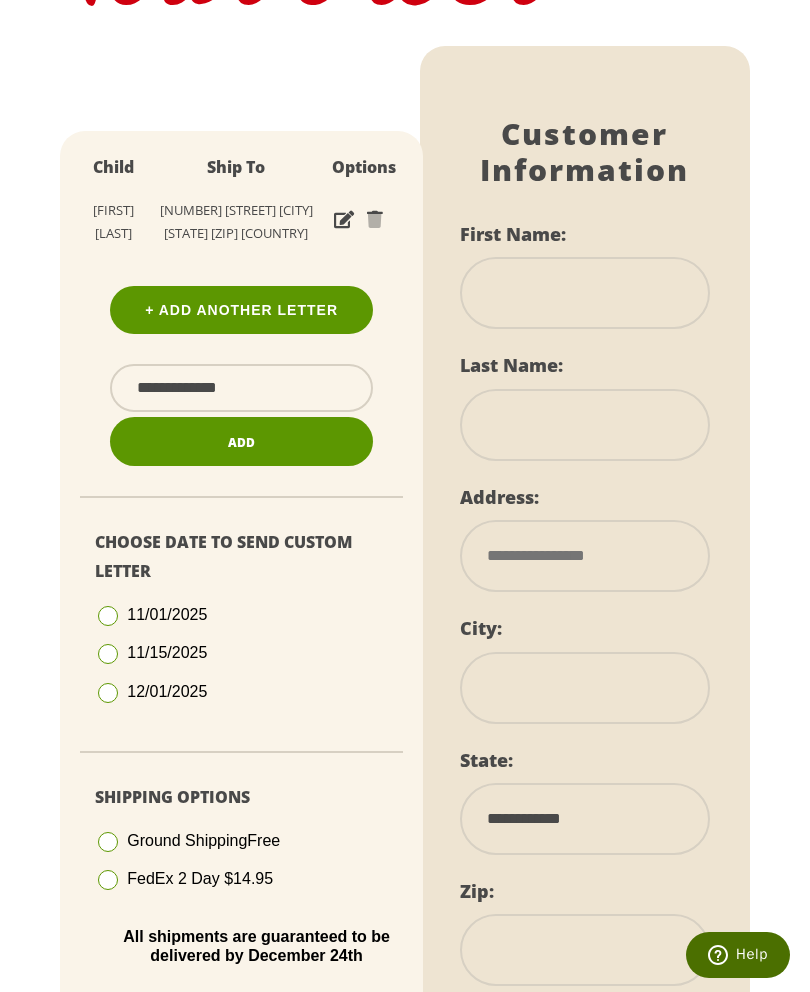 scroll, scrollTop: 189, scrollLeft: 0, axis: vertical 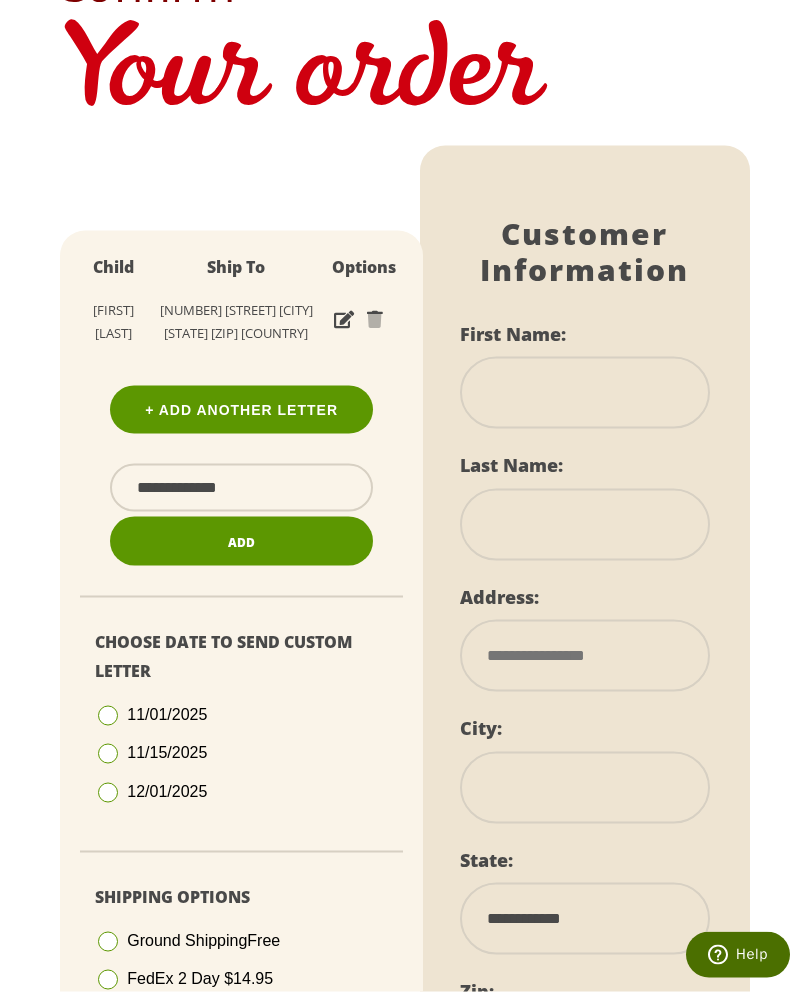click at bounding box center (585, 393) 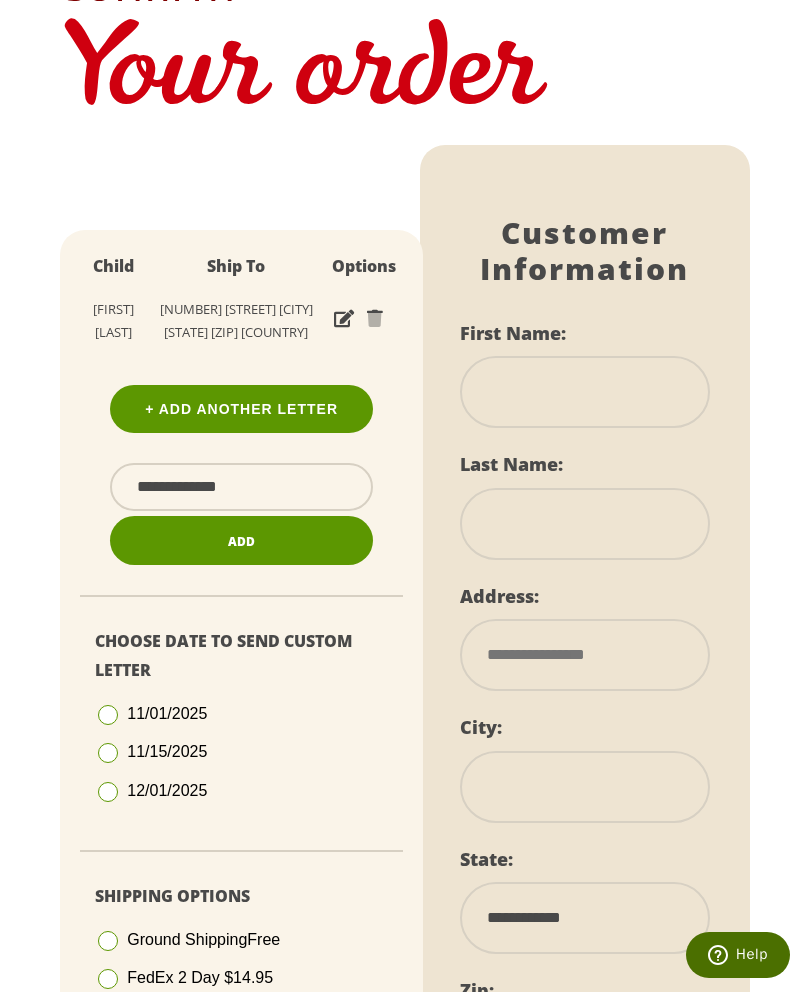 scroll, scrollTop: 189, scrollLeft: 0, axis: vertical 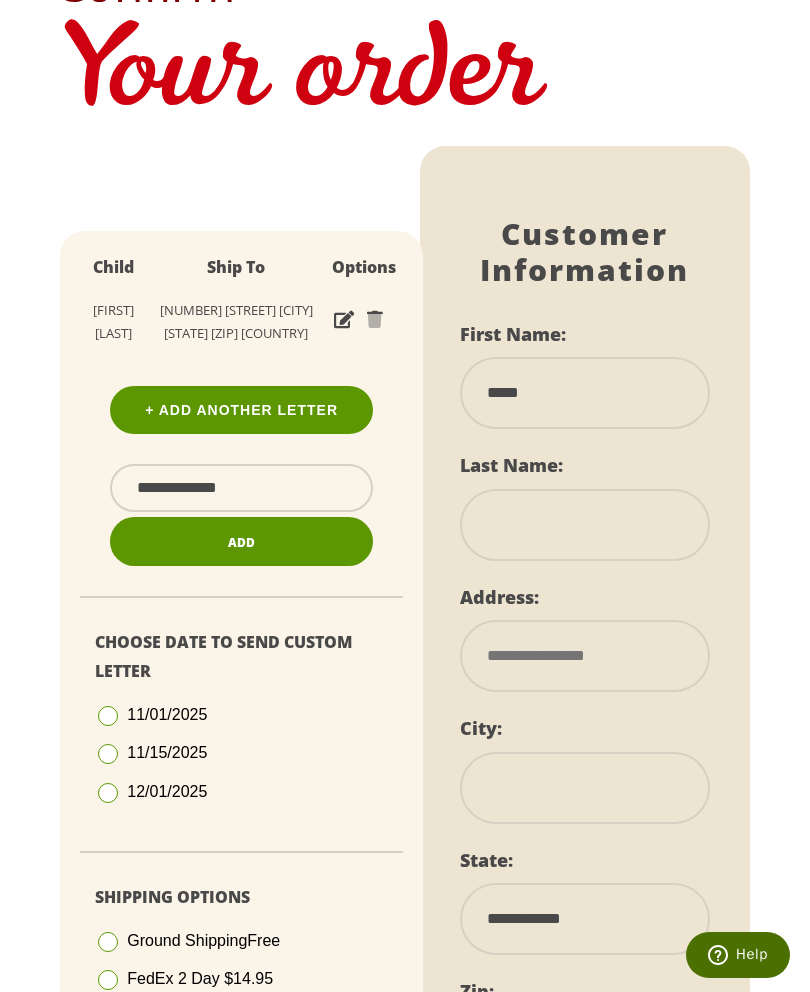 type on "*****" 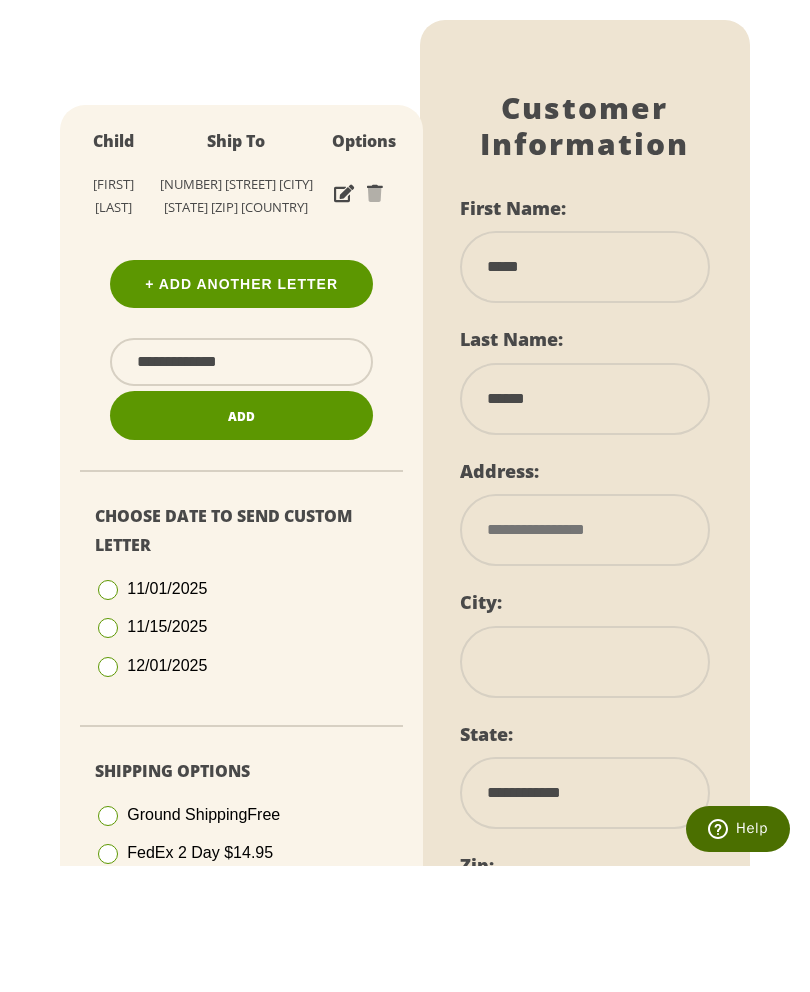 type on "******" 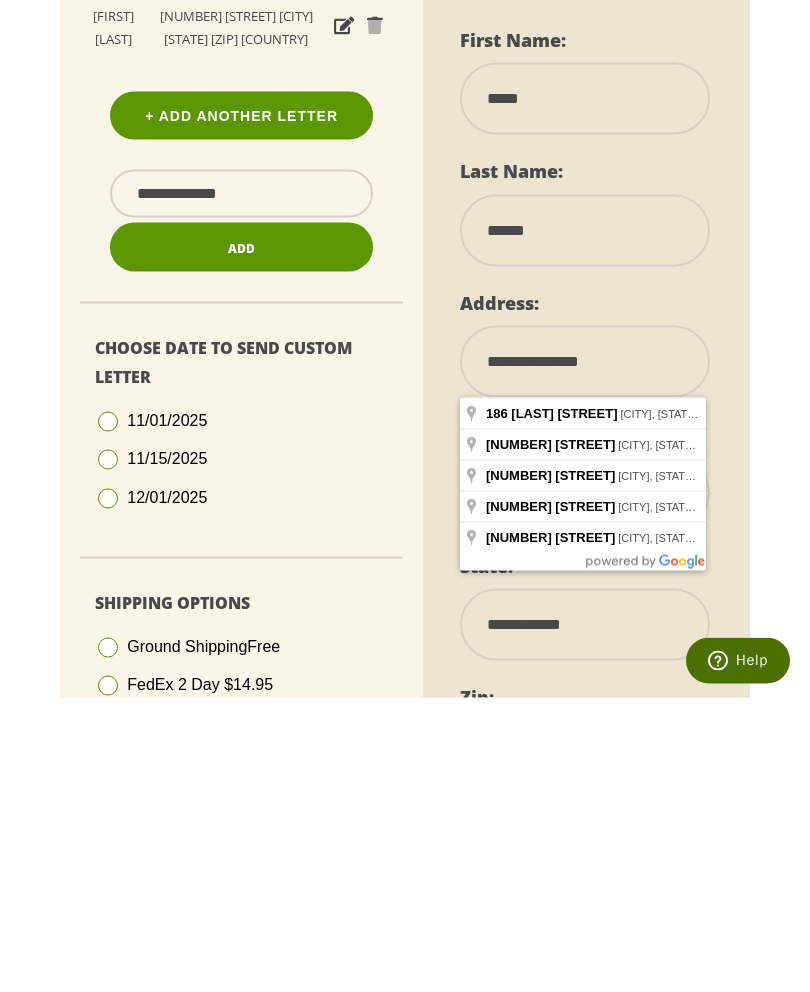 type on "**********" 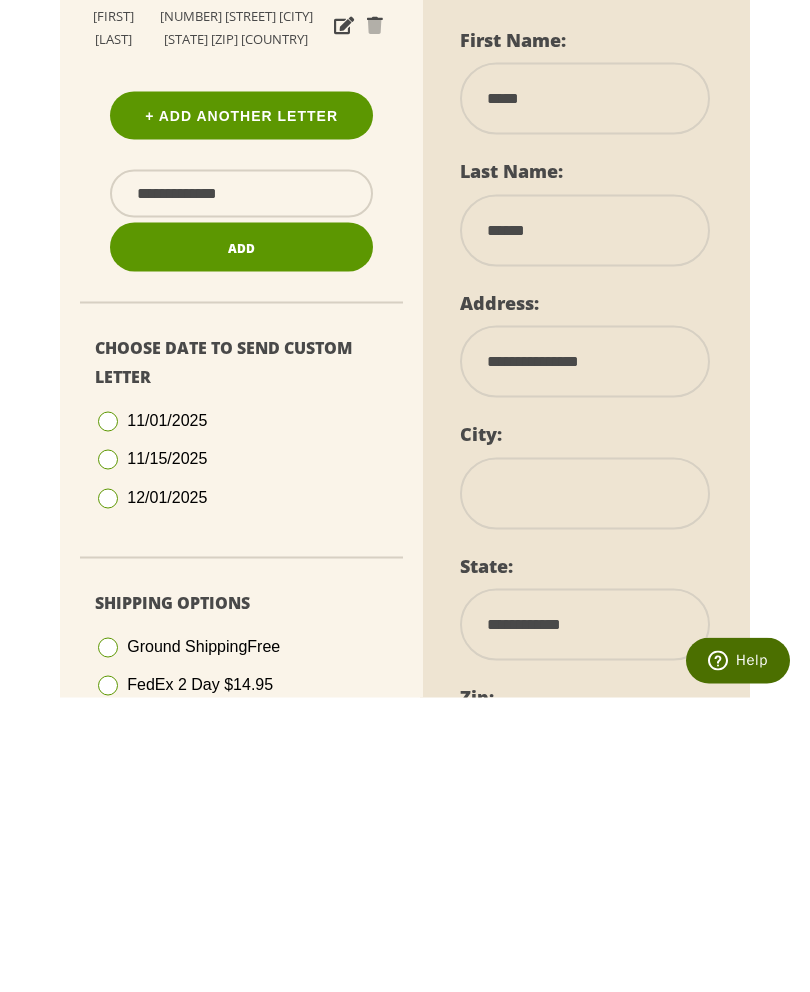 scroll, scrollTop: 484, scrollLeft: 0, axis: vertical 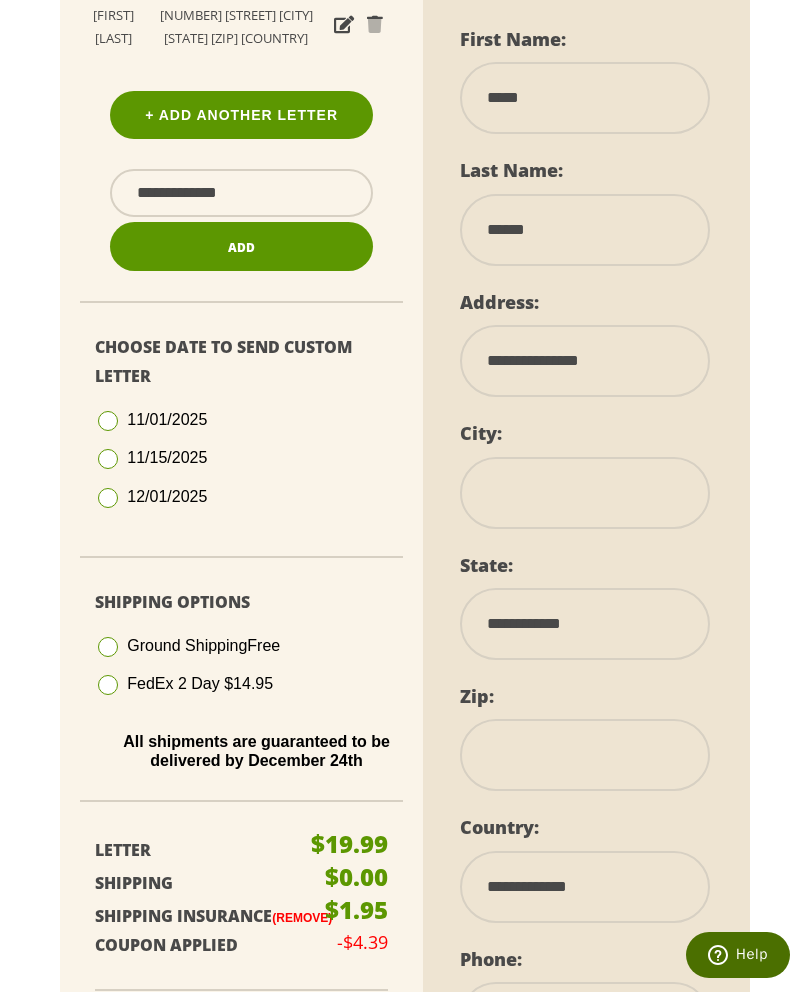 click at bounding box center (585, 493) 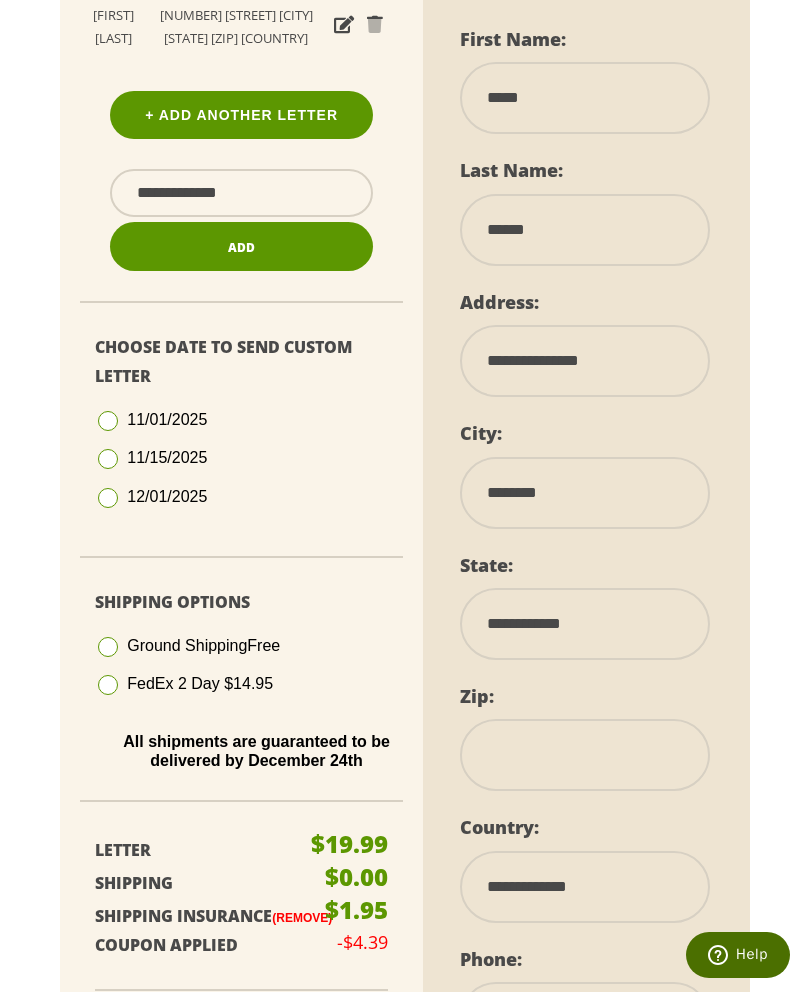 type on "********" 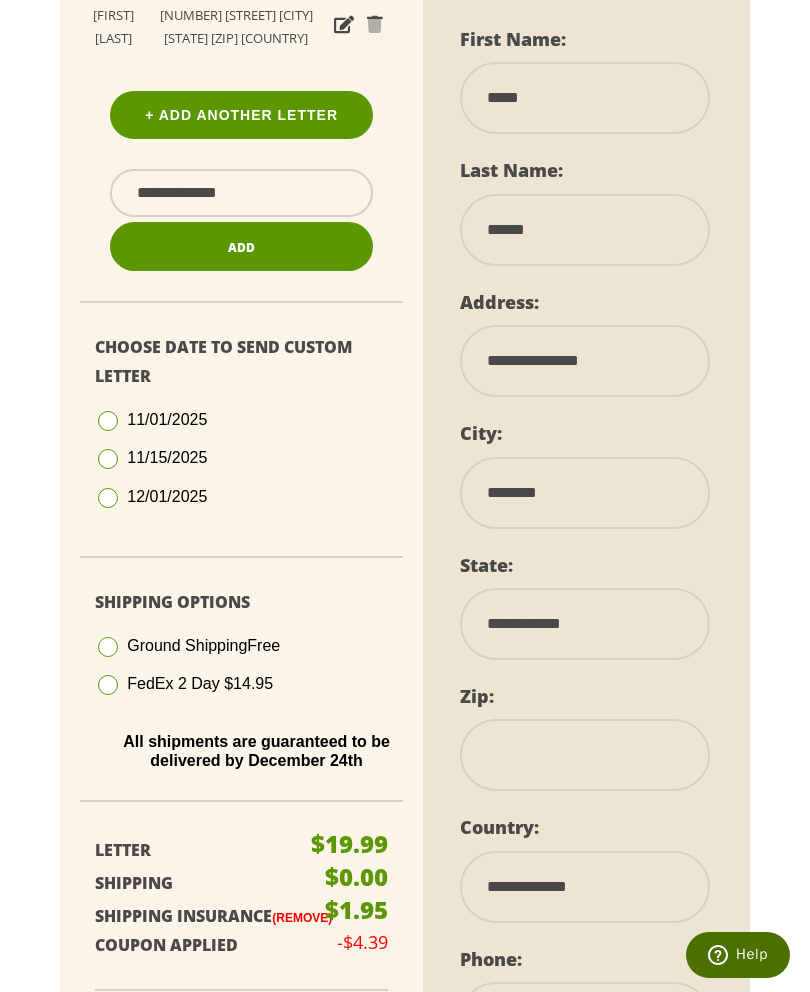 select on "**" 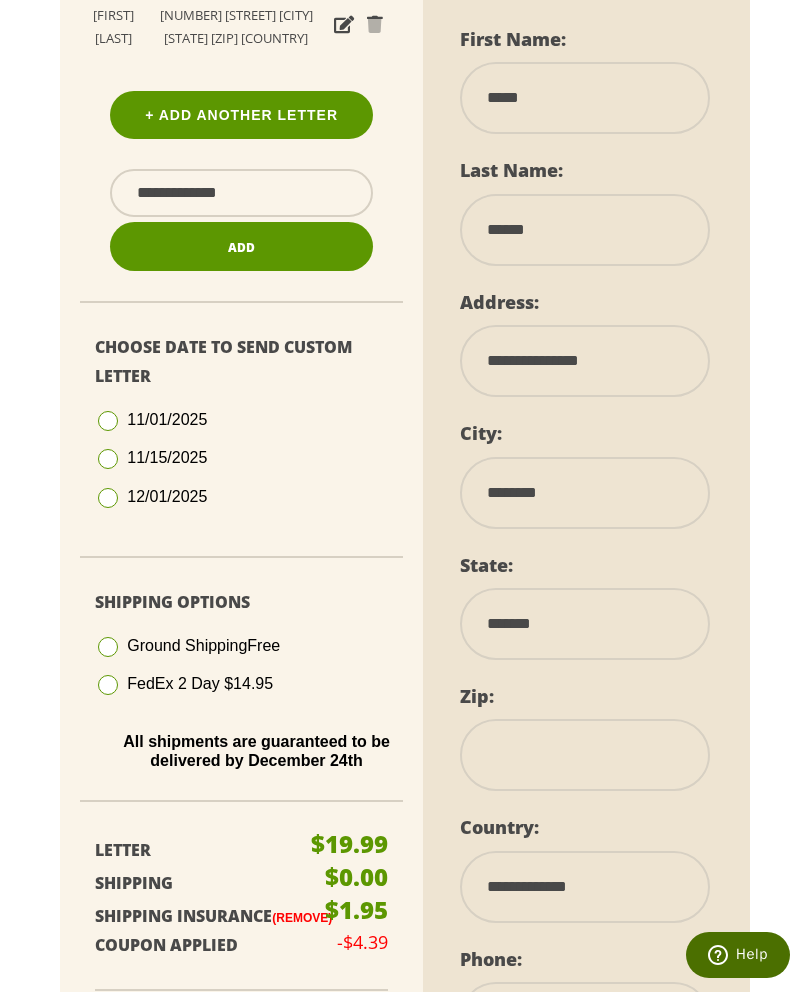 click at bounding box center (585, 755) 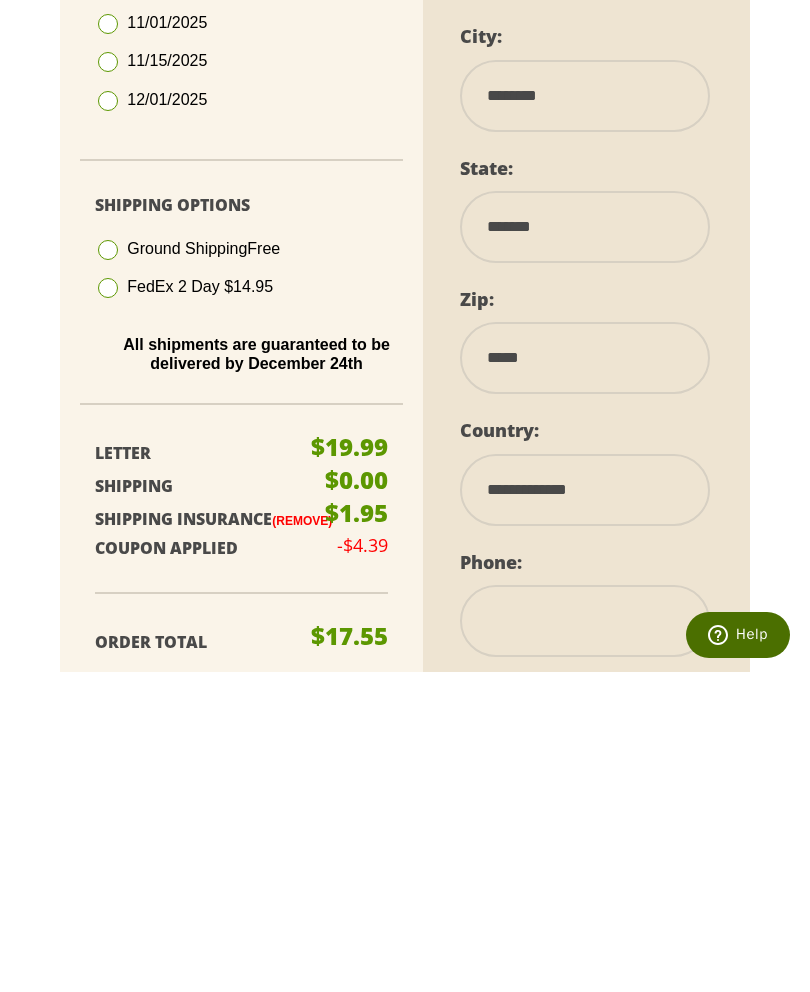 type on "*****" 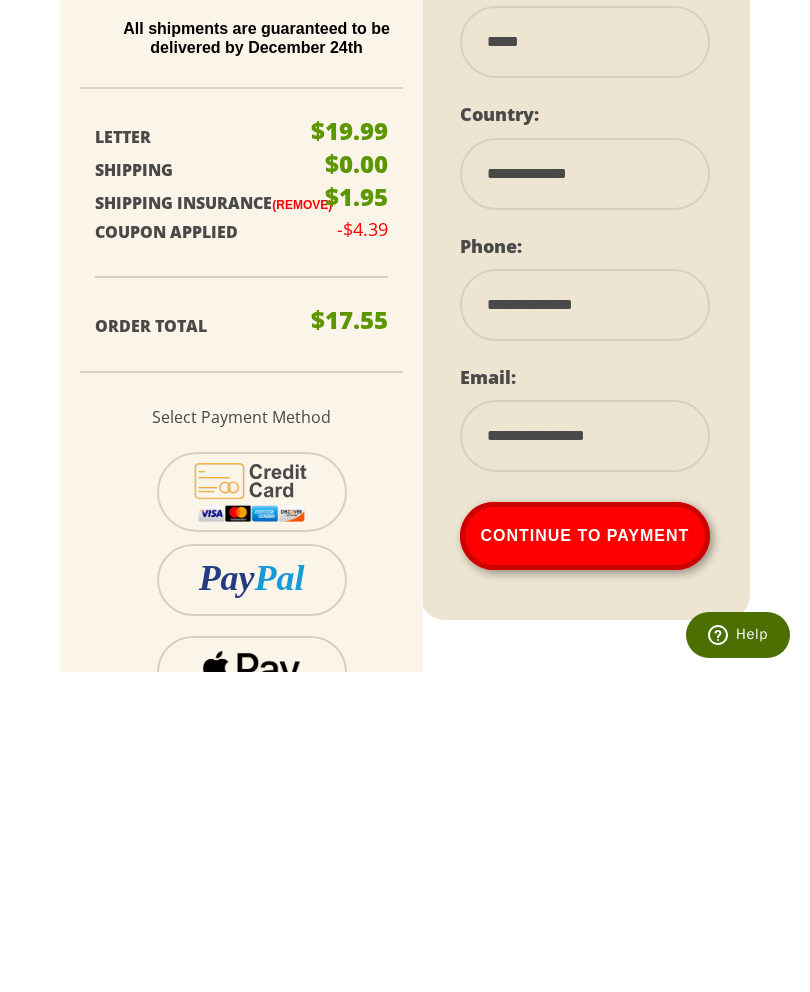 scroll, scrollTop: 886, scrollLeft: 0, axis: vertical 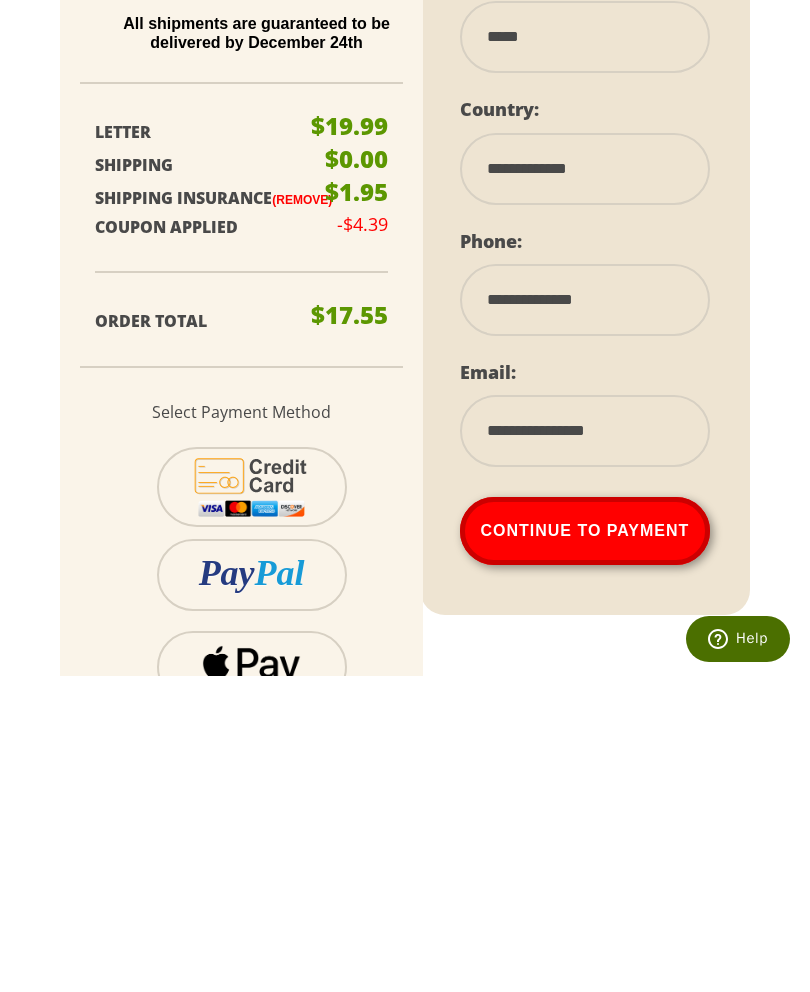 type on "**********" 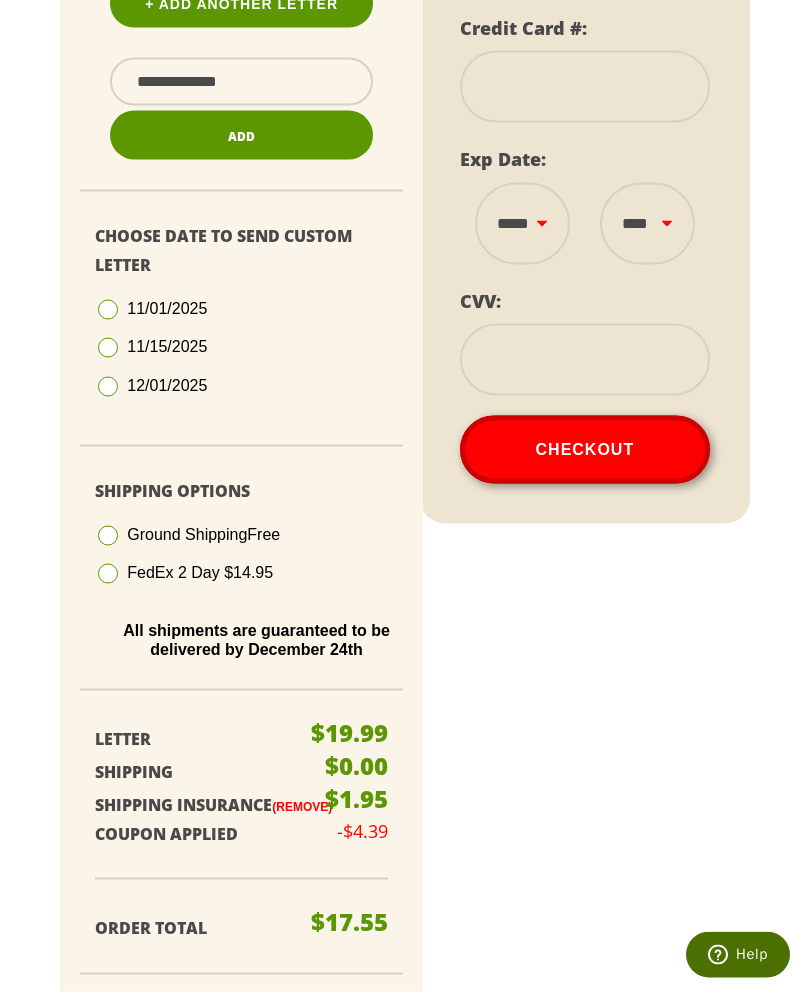 scroll, scrollTop: 595, scrollLeft: 0, axis: vertical 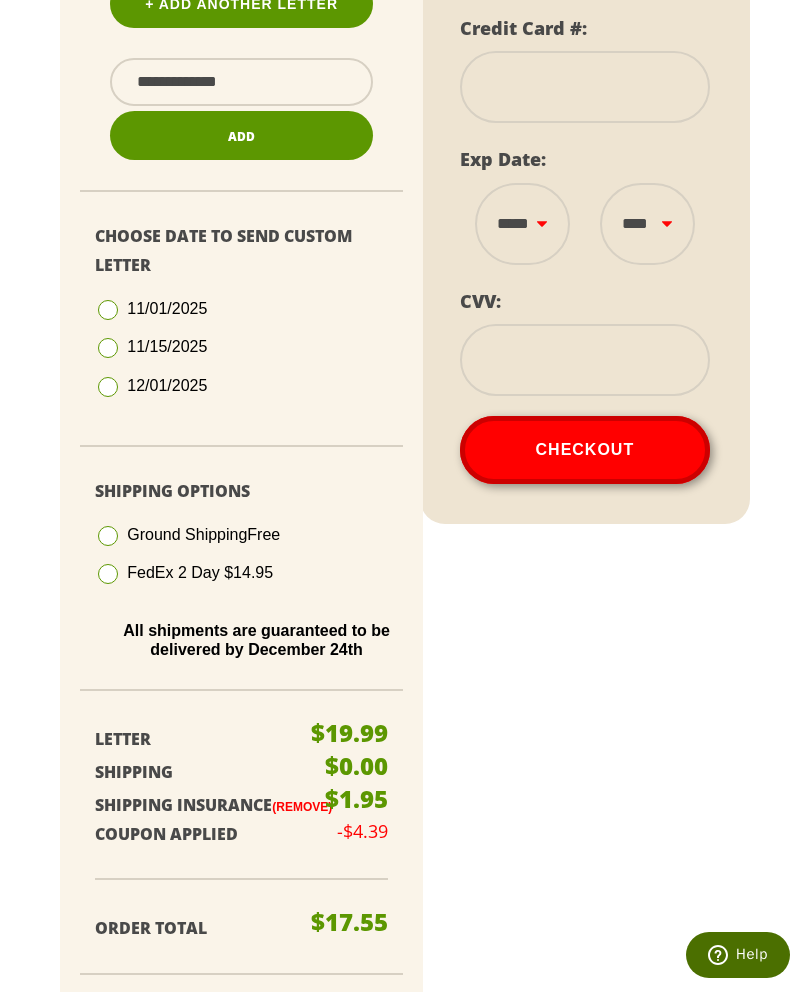 click on "(Remove)" at bounding box center [302, 807] 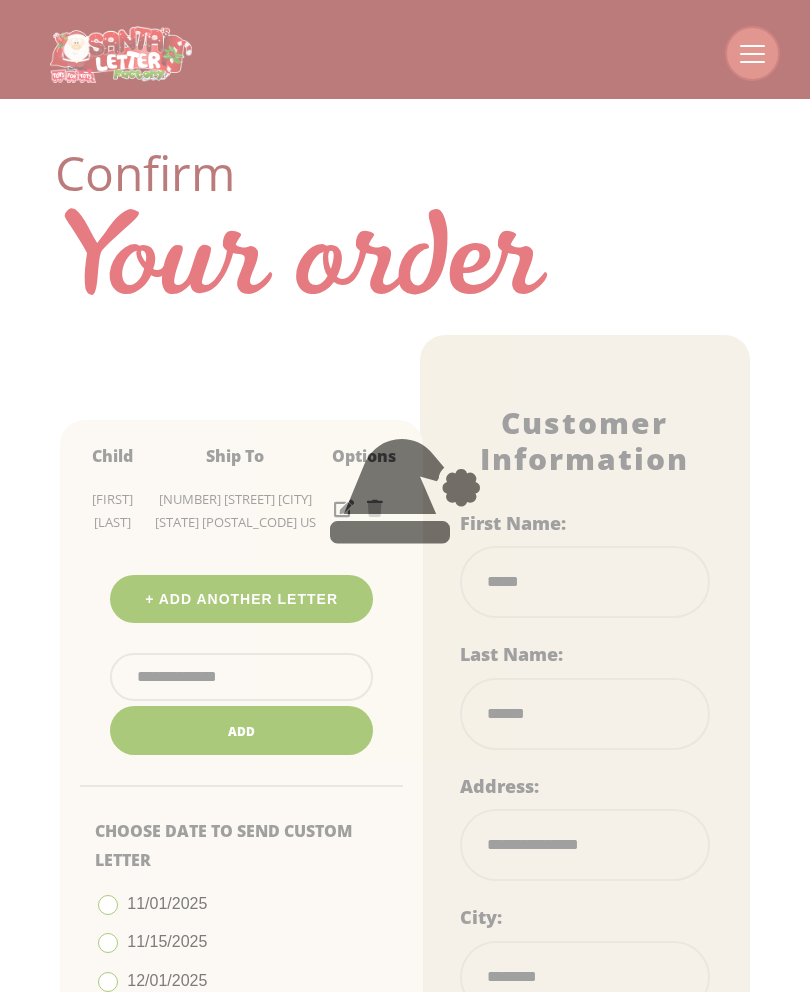 select on "**" 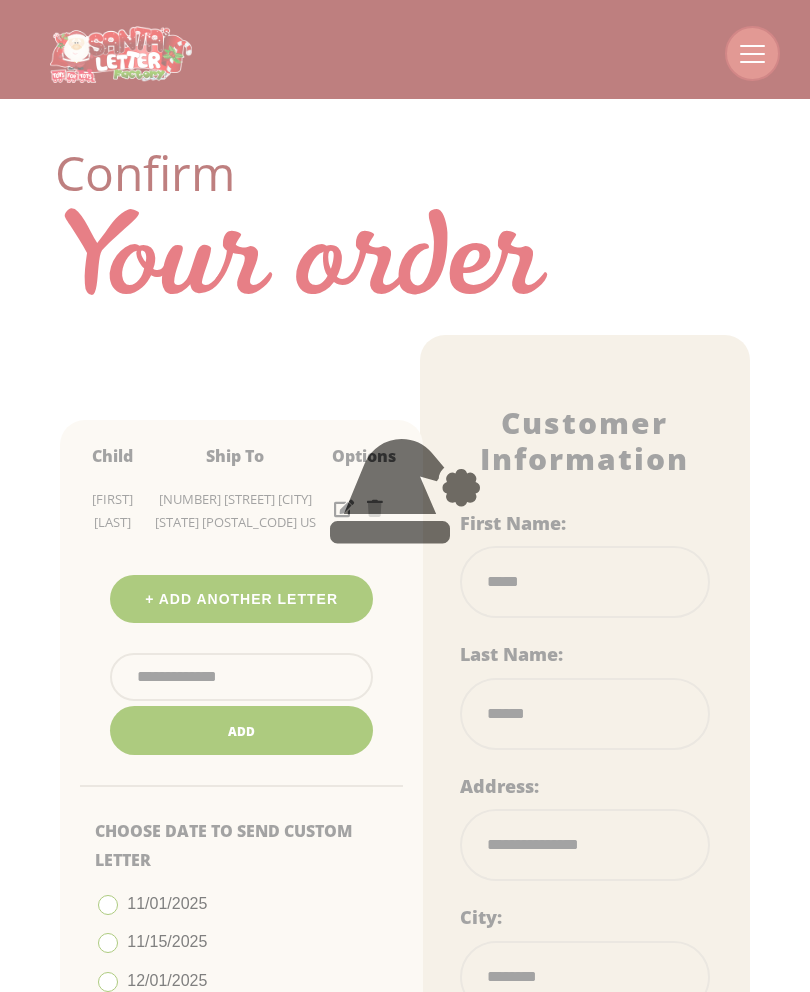 scroll, scrollTop: 0, scrollLeft: 0, axis: both 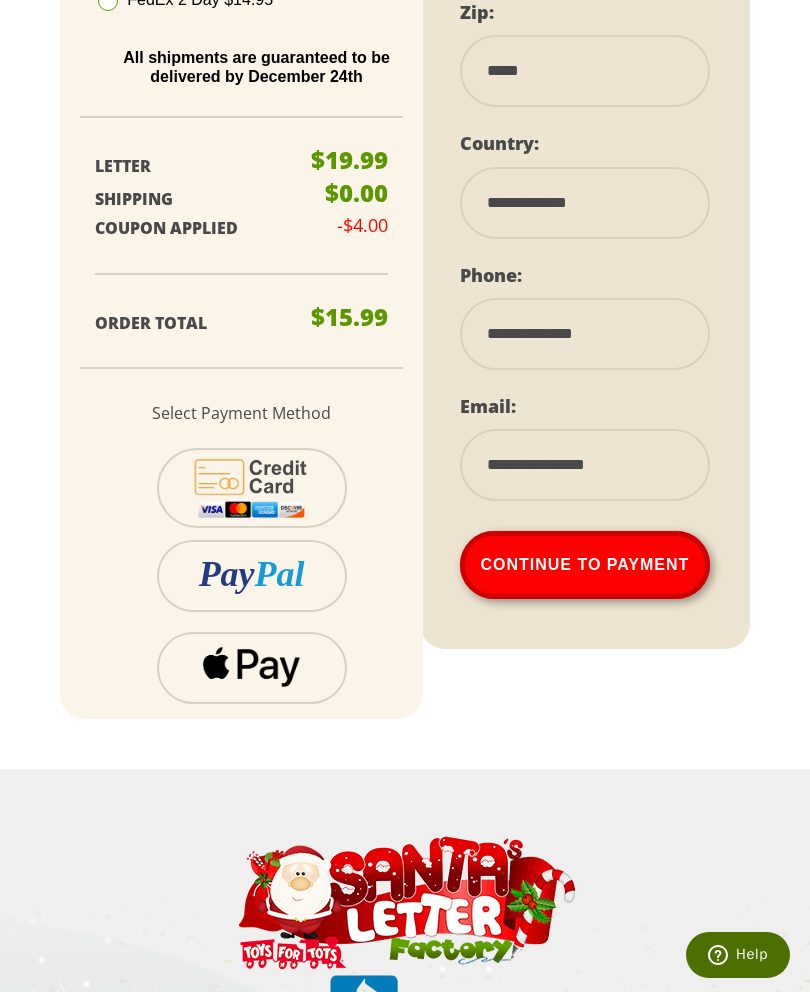 click on "Continue To Payment" at bounding box center (585, 565) 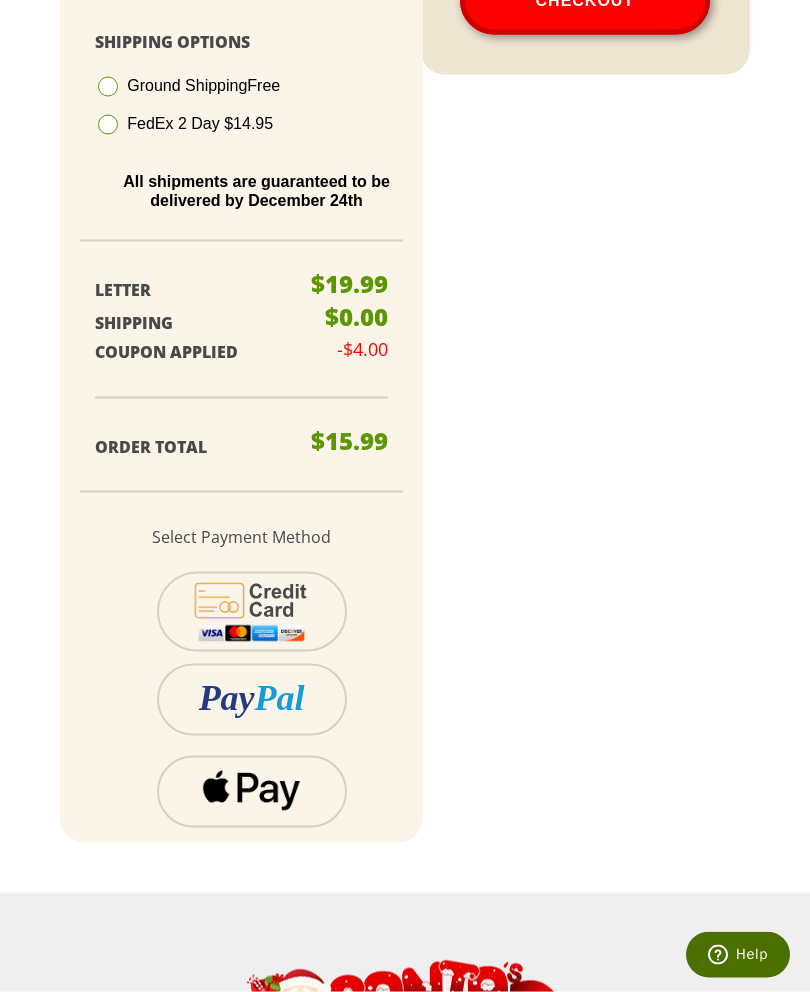 scroll, scrollTop: 1069, scrollLeft: 0, axis: vertical 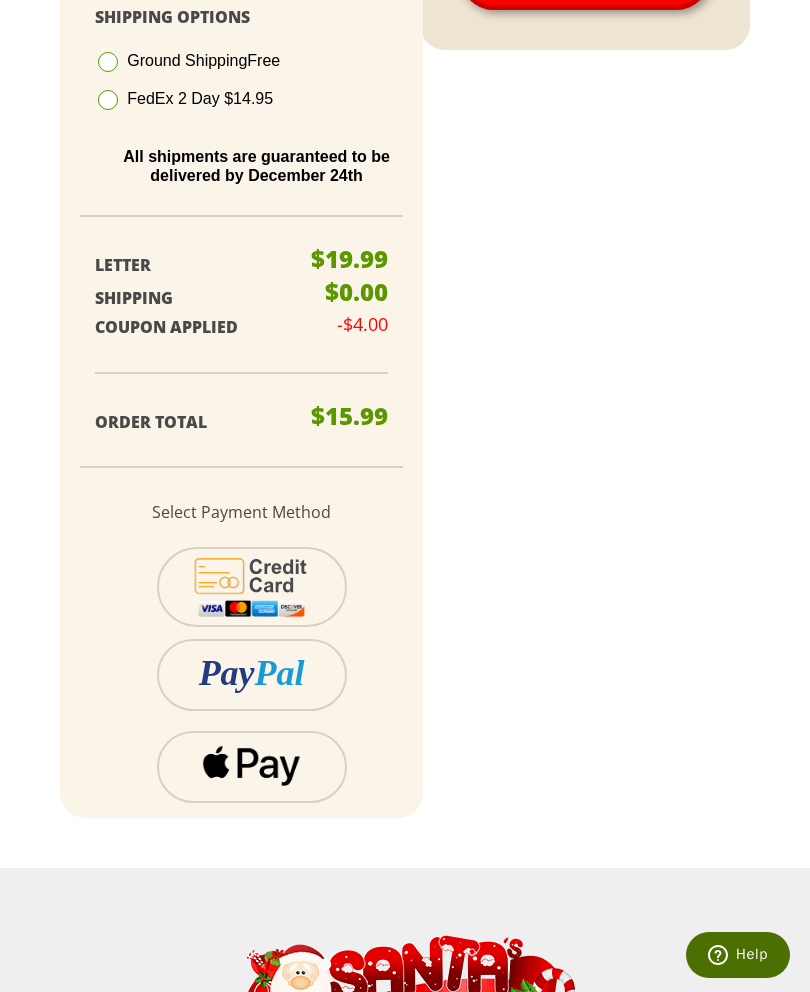 click on "Pal" at bounding box center (280, 673) 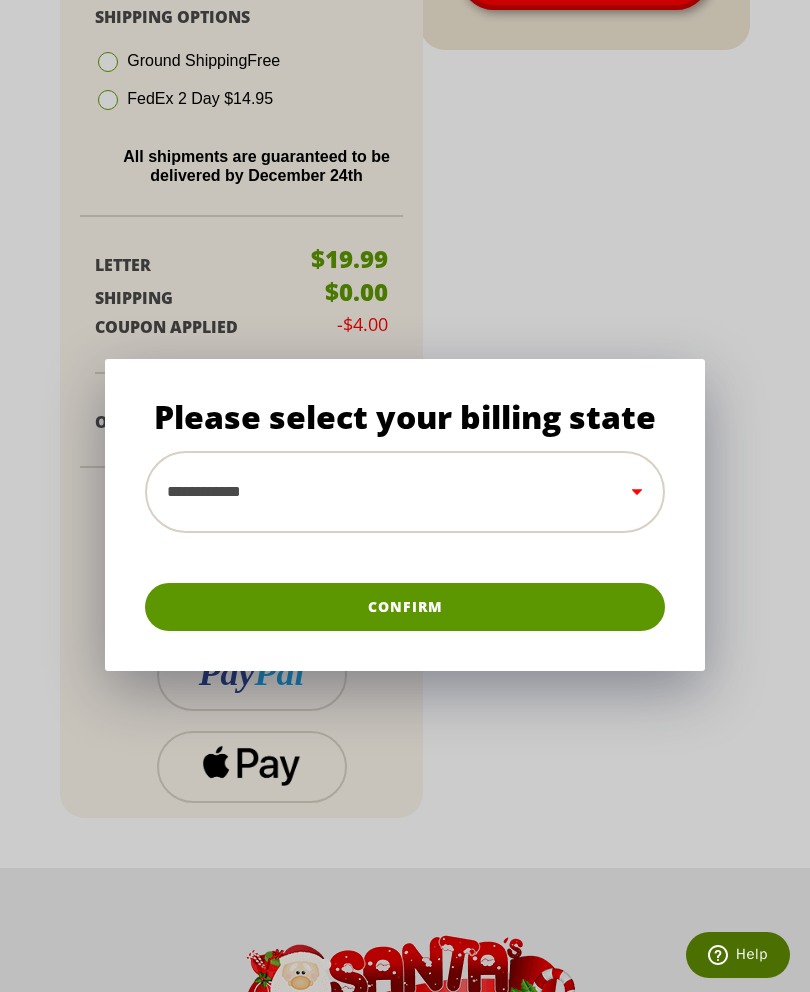 click on "**********" at bounding box center [405, 492] 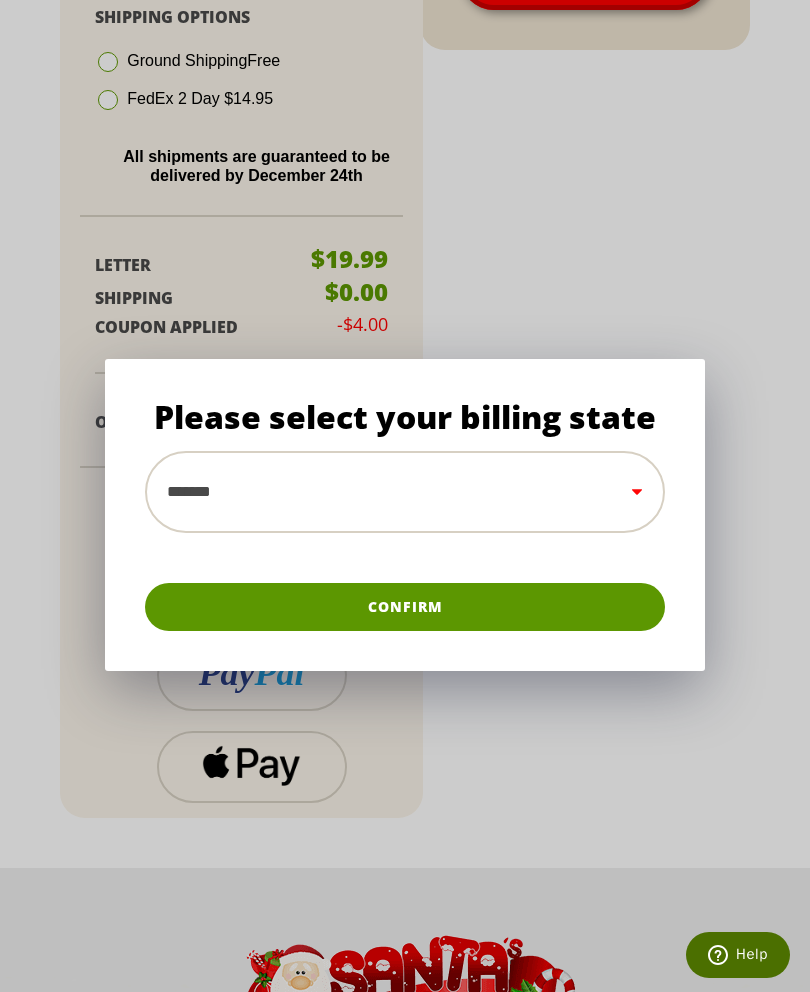 click on "**********" at bounding box center (405, 492) 